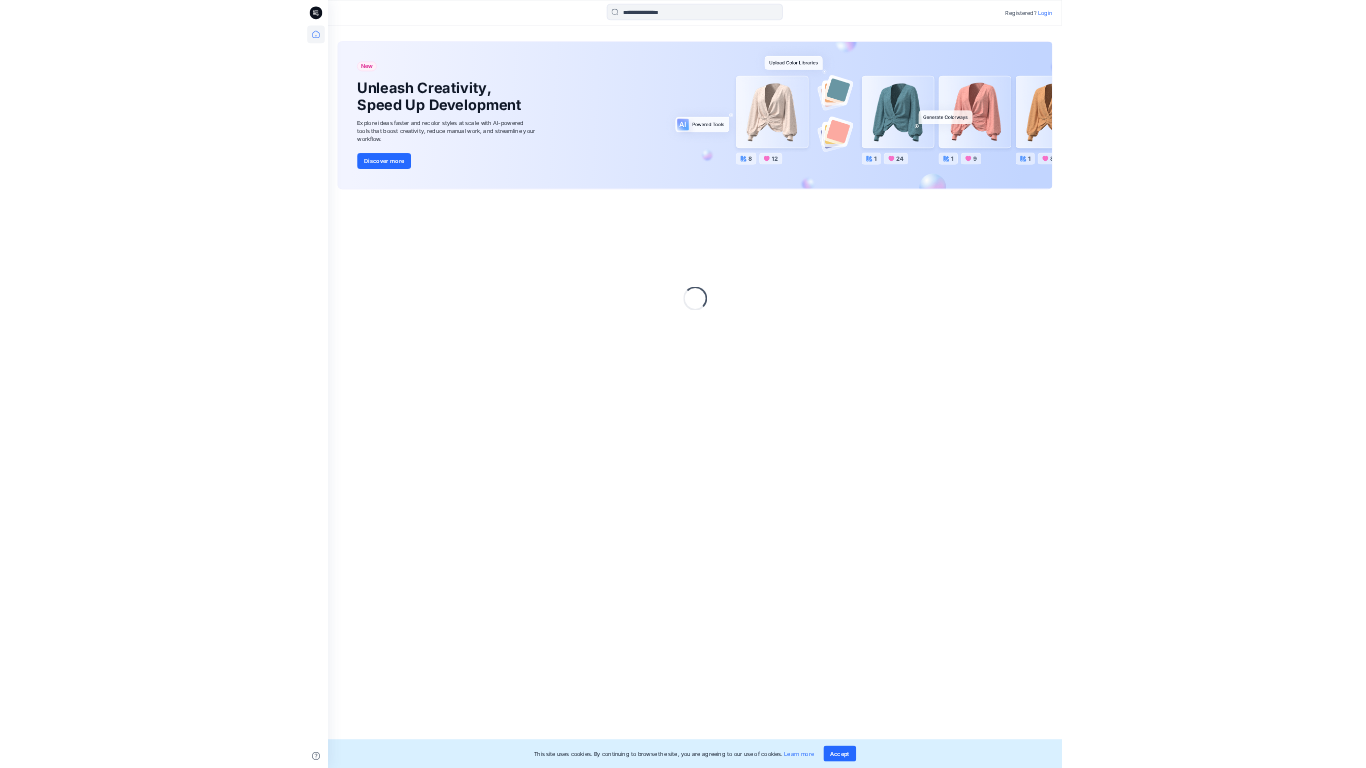 scroll, scrollTop: 0, scrollLeft: 0, axis: both 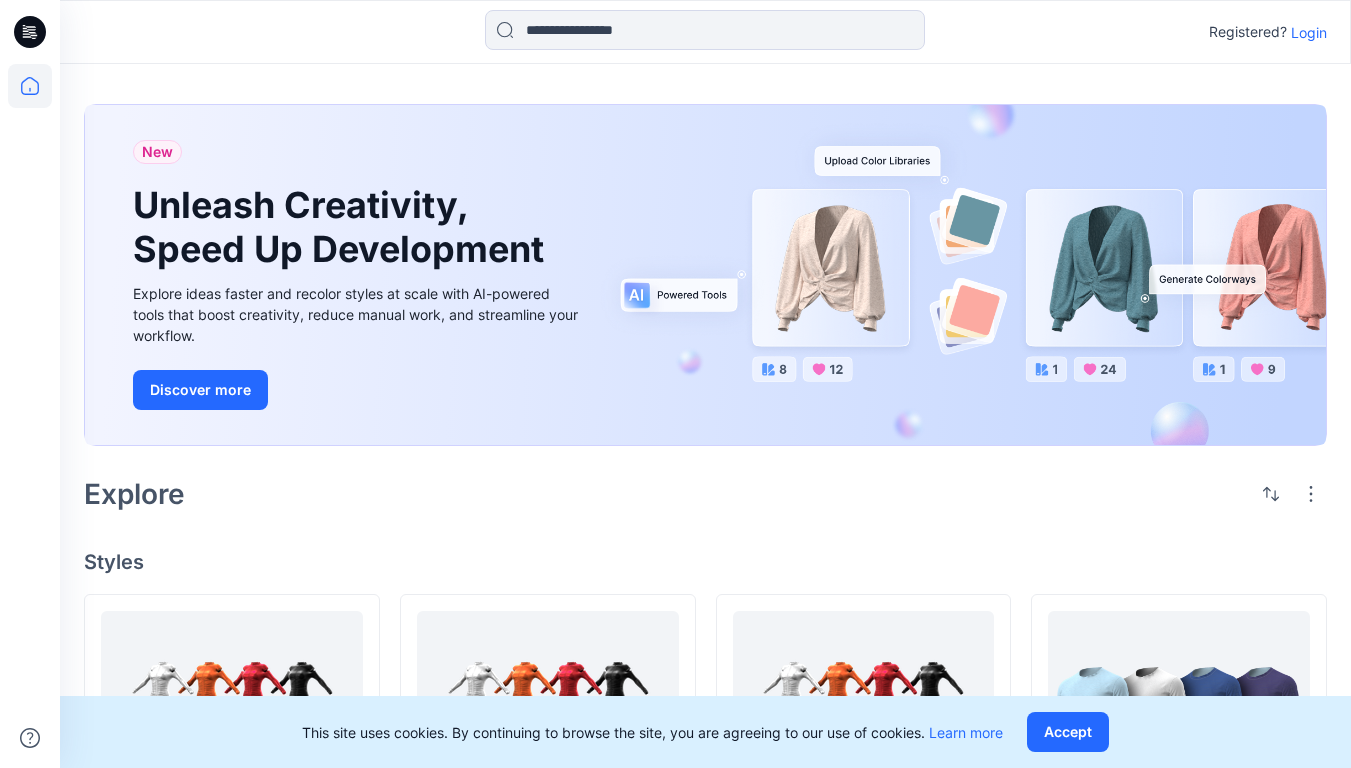 click on "Login" at bounding box center (1309, 32) 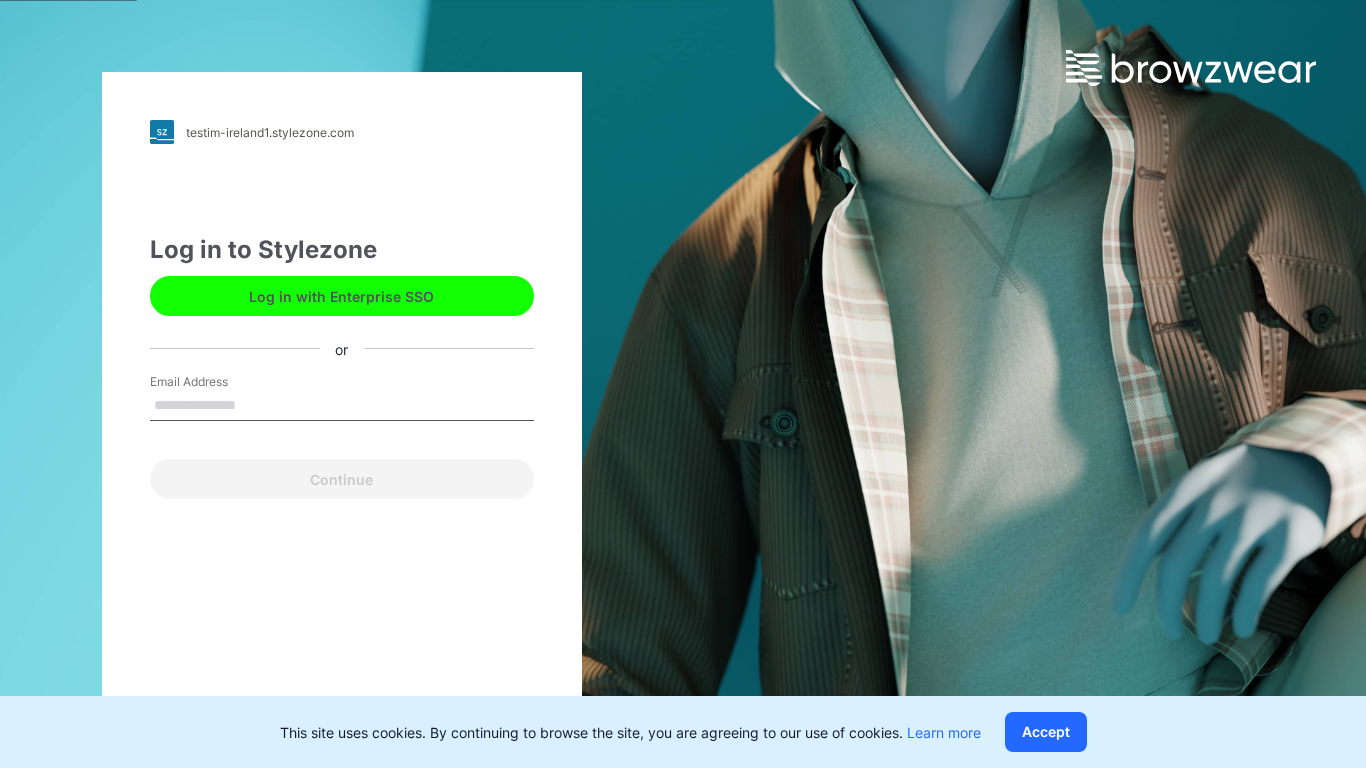 click on "Email Address" at bounding box center [342, 406] 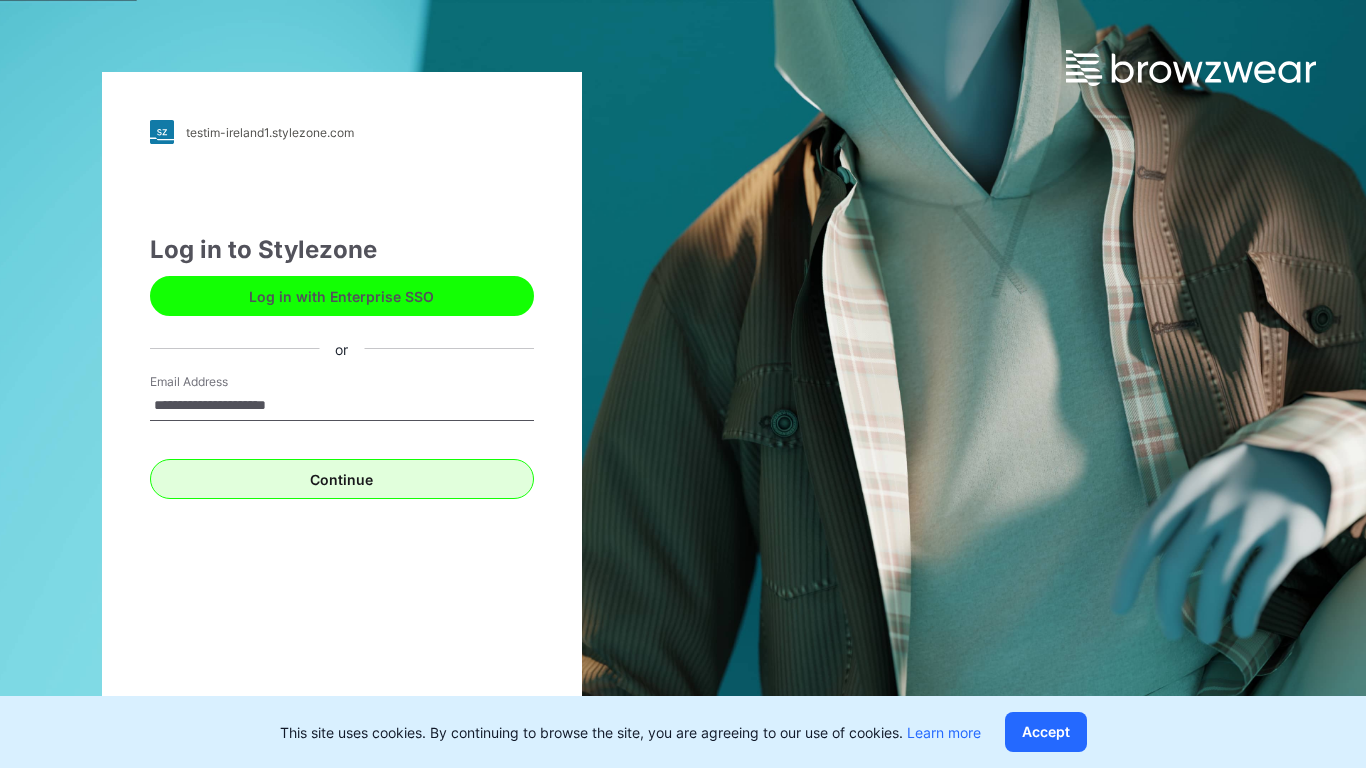 type on "**********" 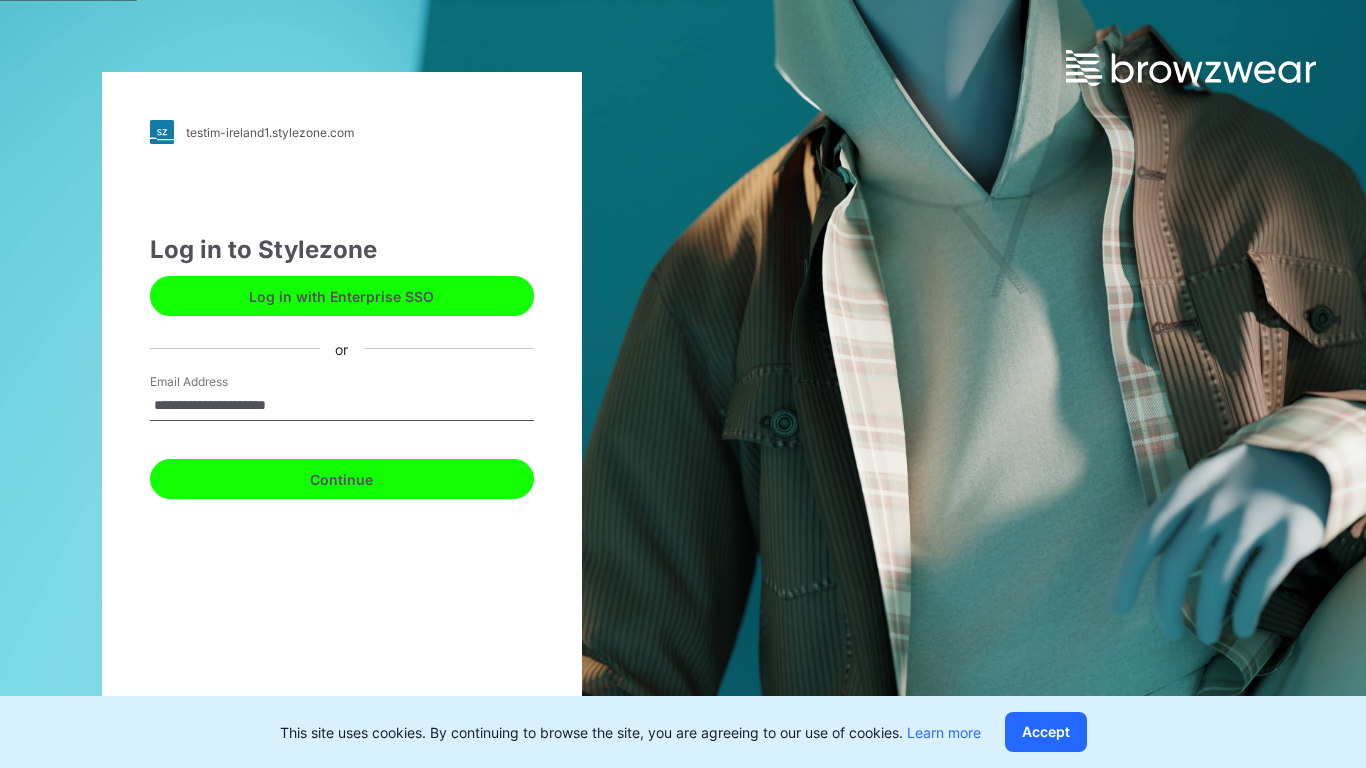 click on "Continue" at bounding box center (342, 479) 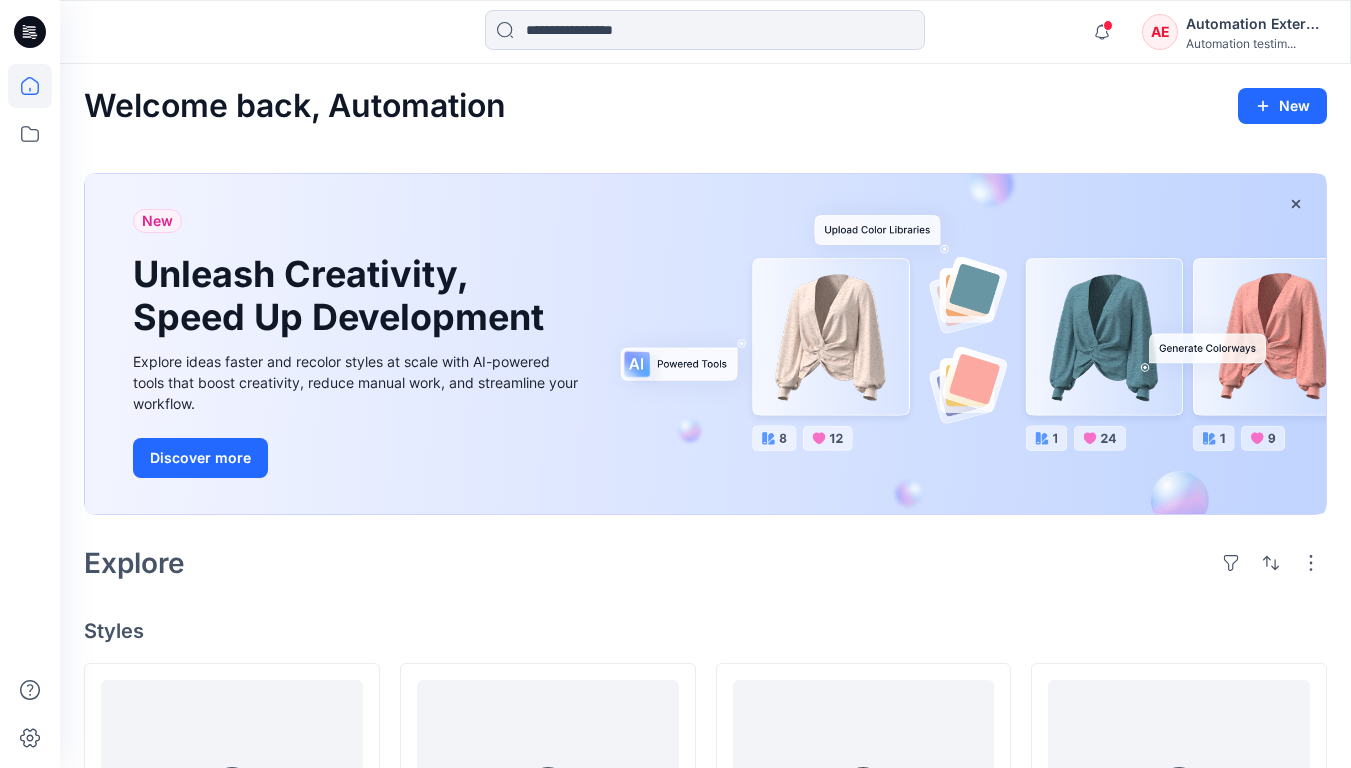 scroll, scrollTop: 0, scrollLeft: 0, axis: both 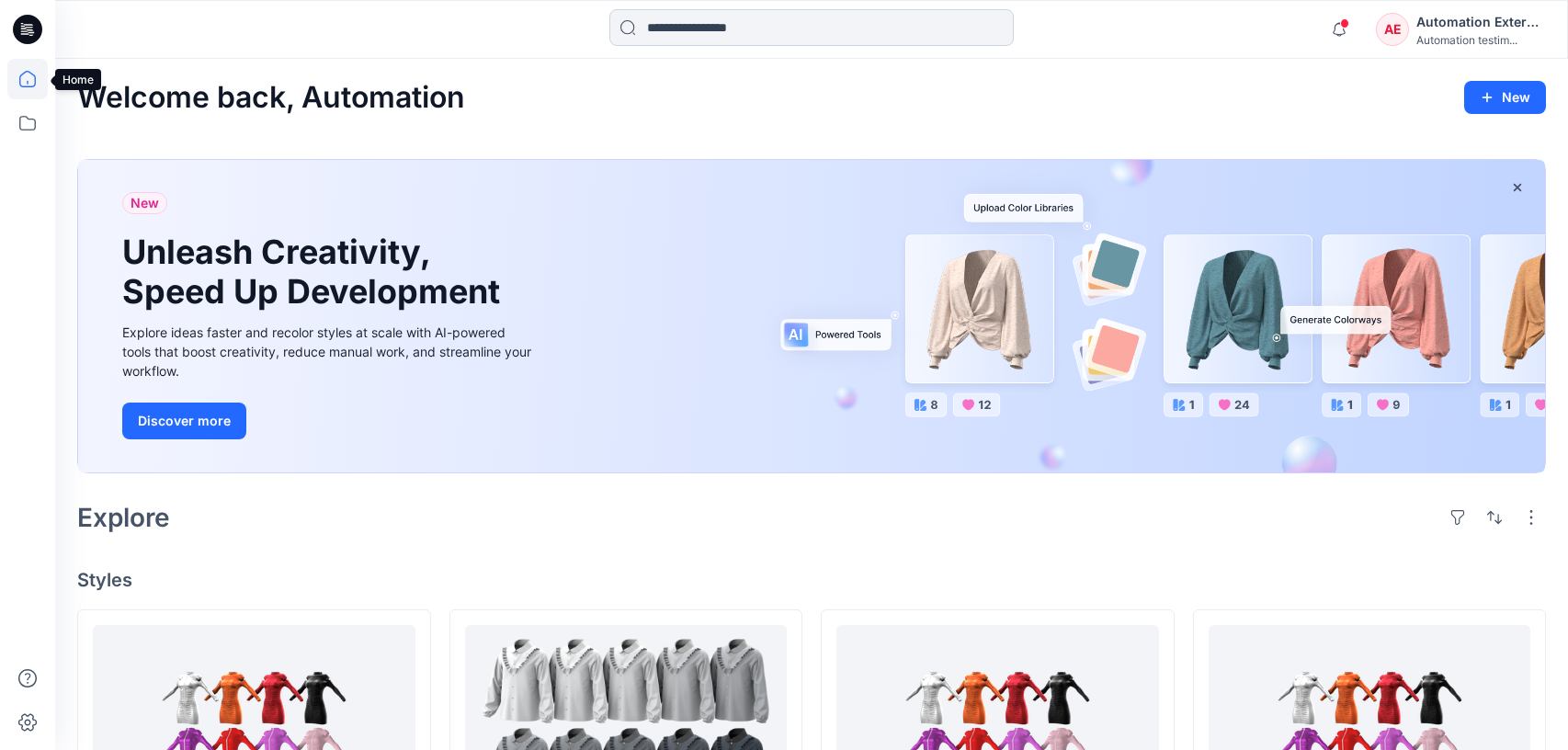 click at bounding box center [812, 28] 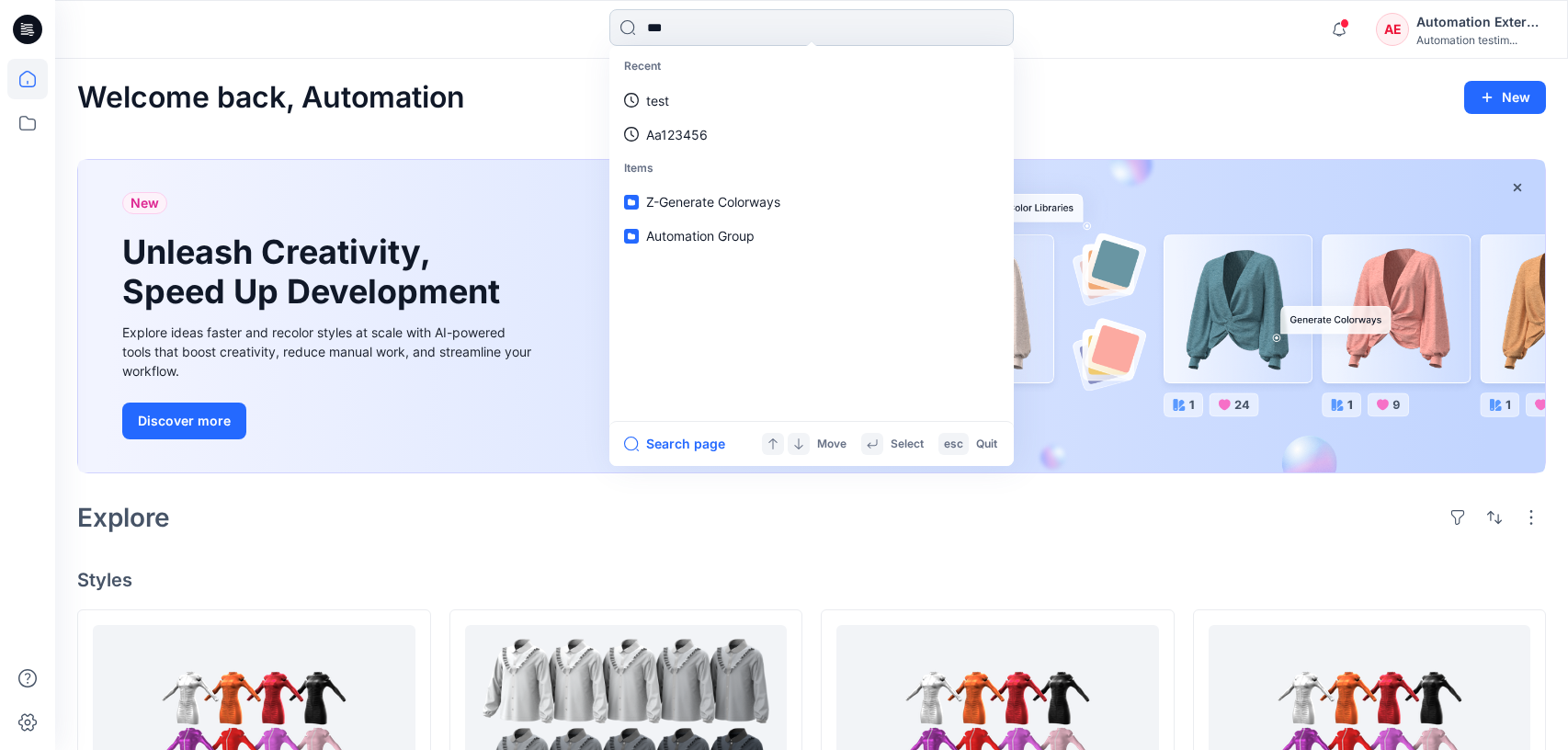 type on "****" 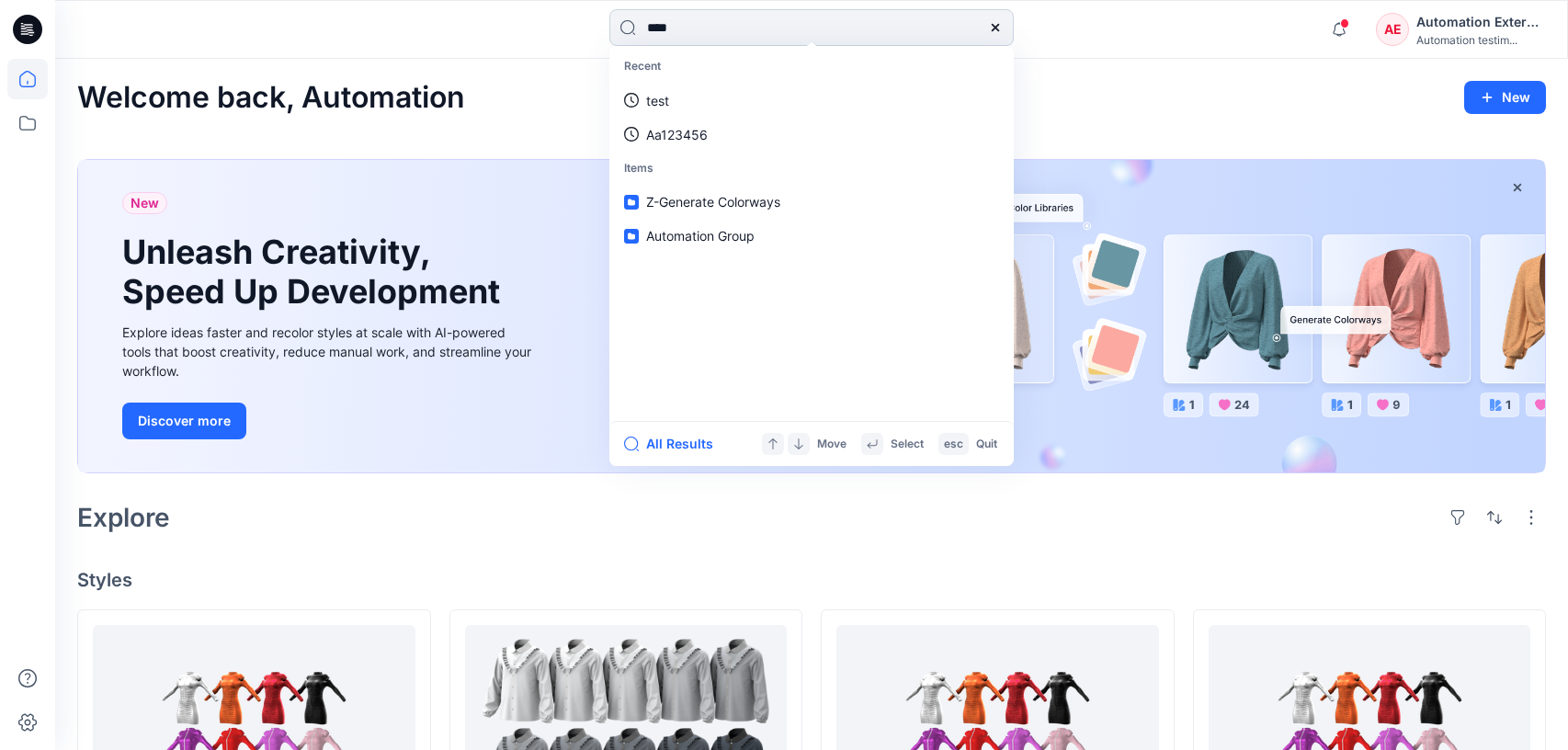 type 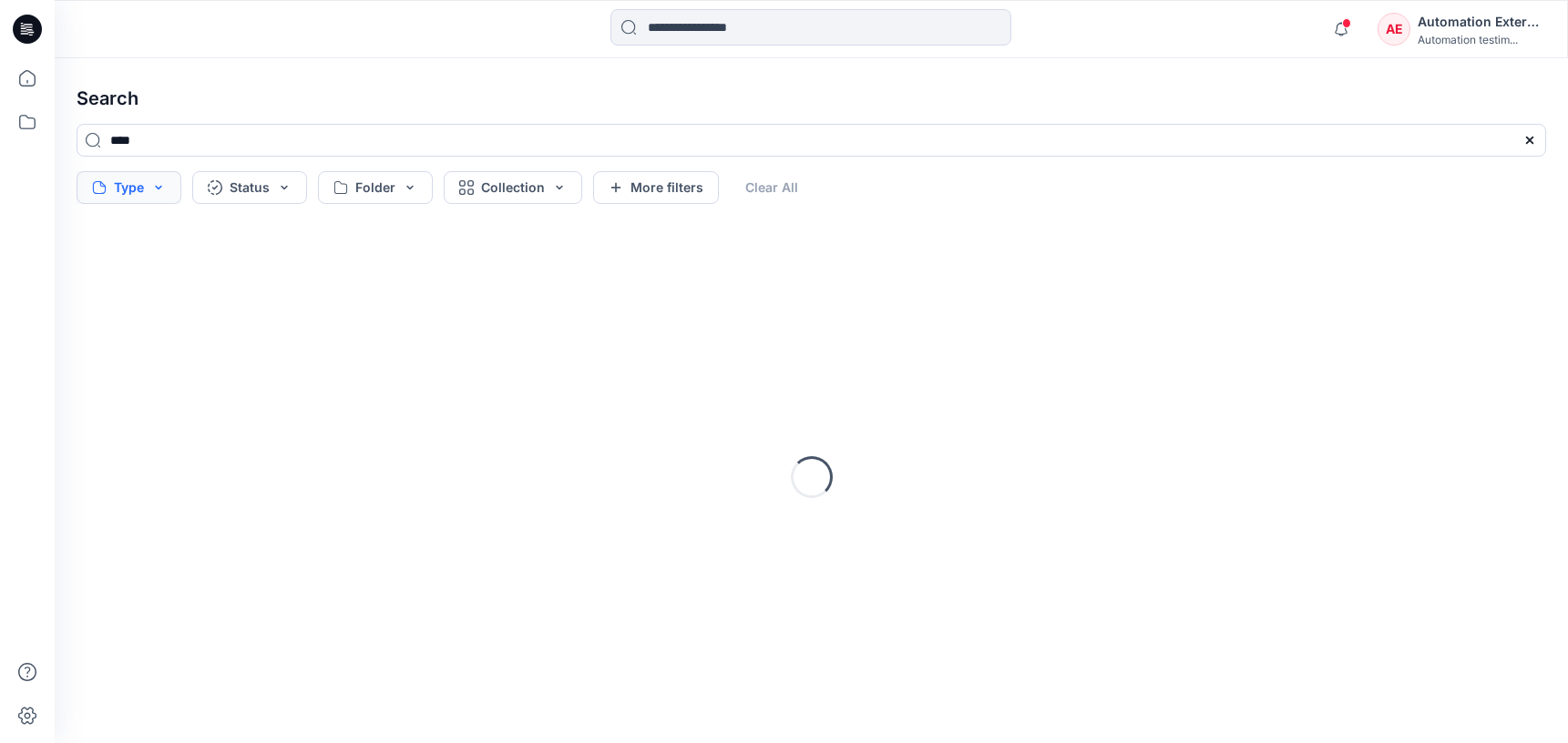 click on "Type" at bounding box center [128, 188] 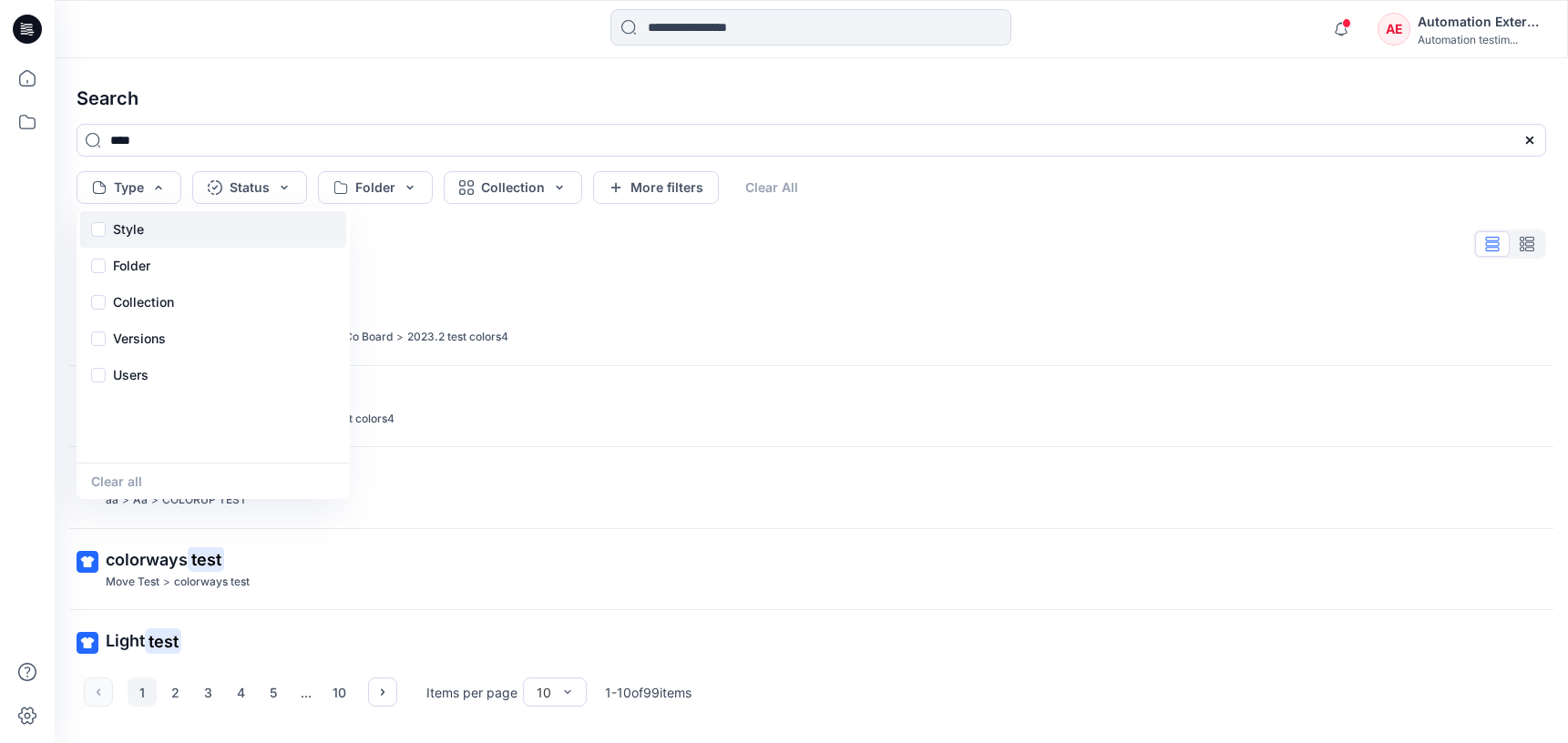 click on "Style" at bounding box center (128, 229) 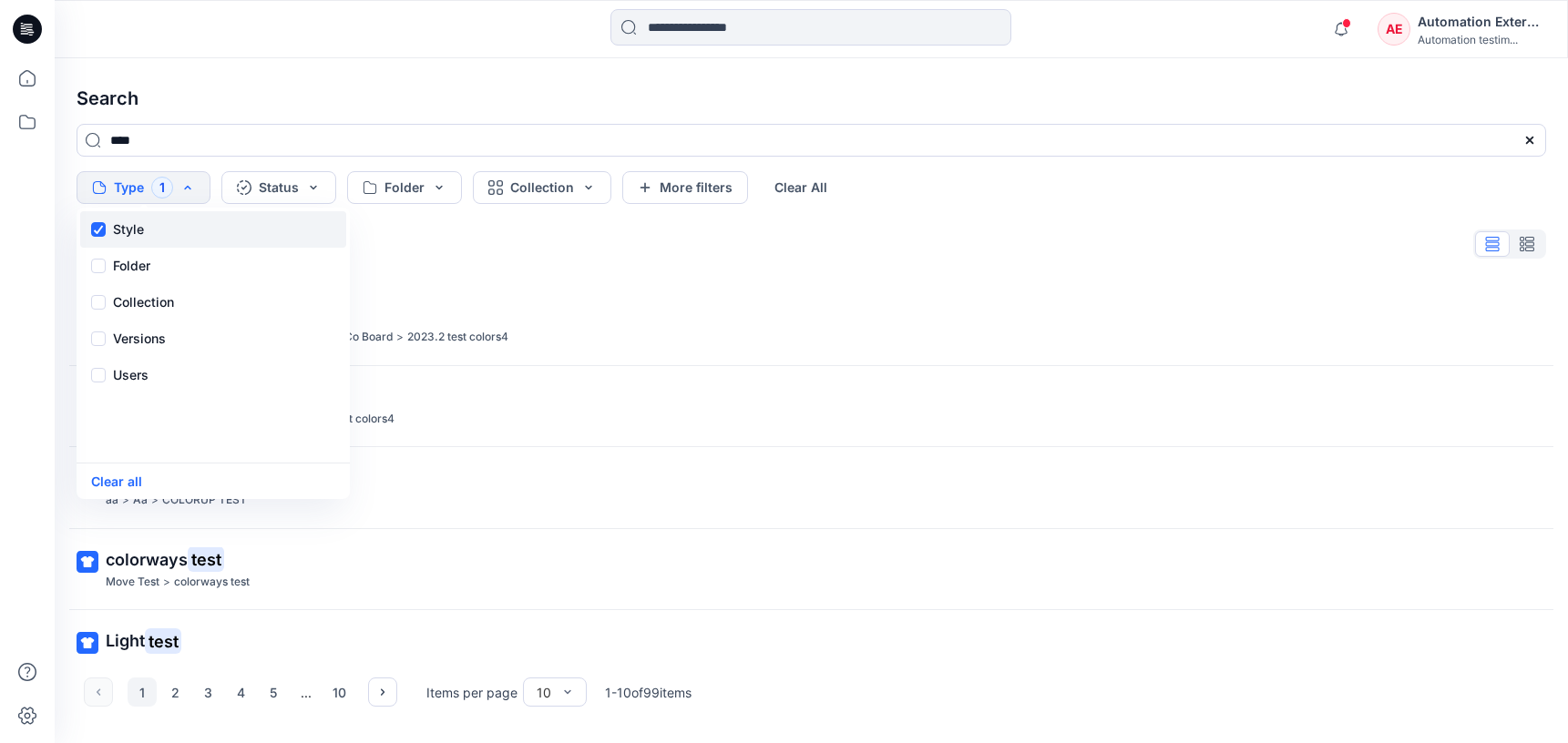 click on "Style" at bounding box center [128, 229] 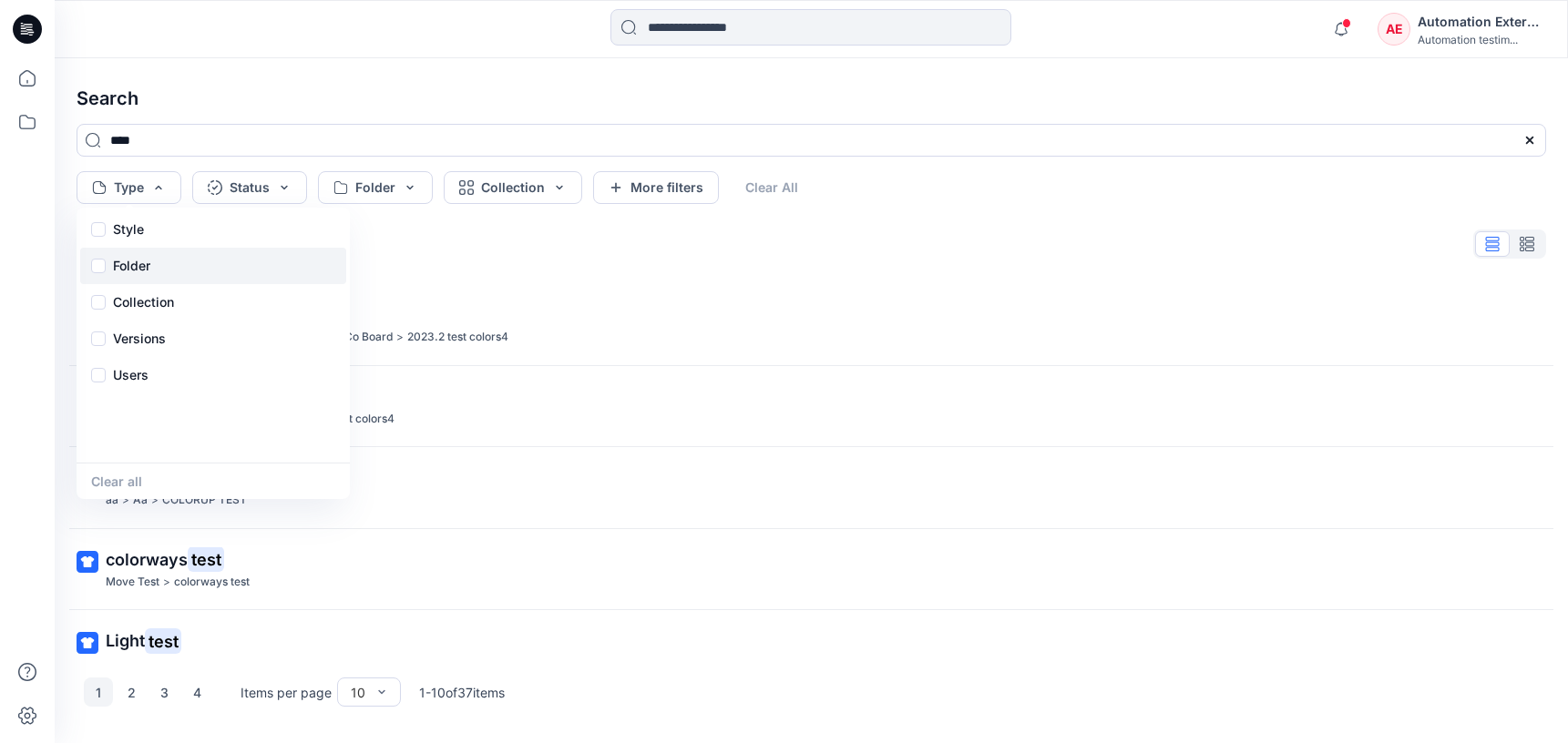 click on "Folder" at bounding box center (213, 266) 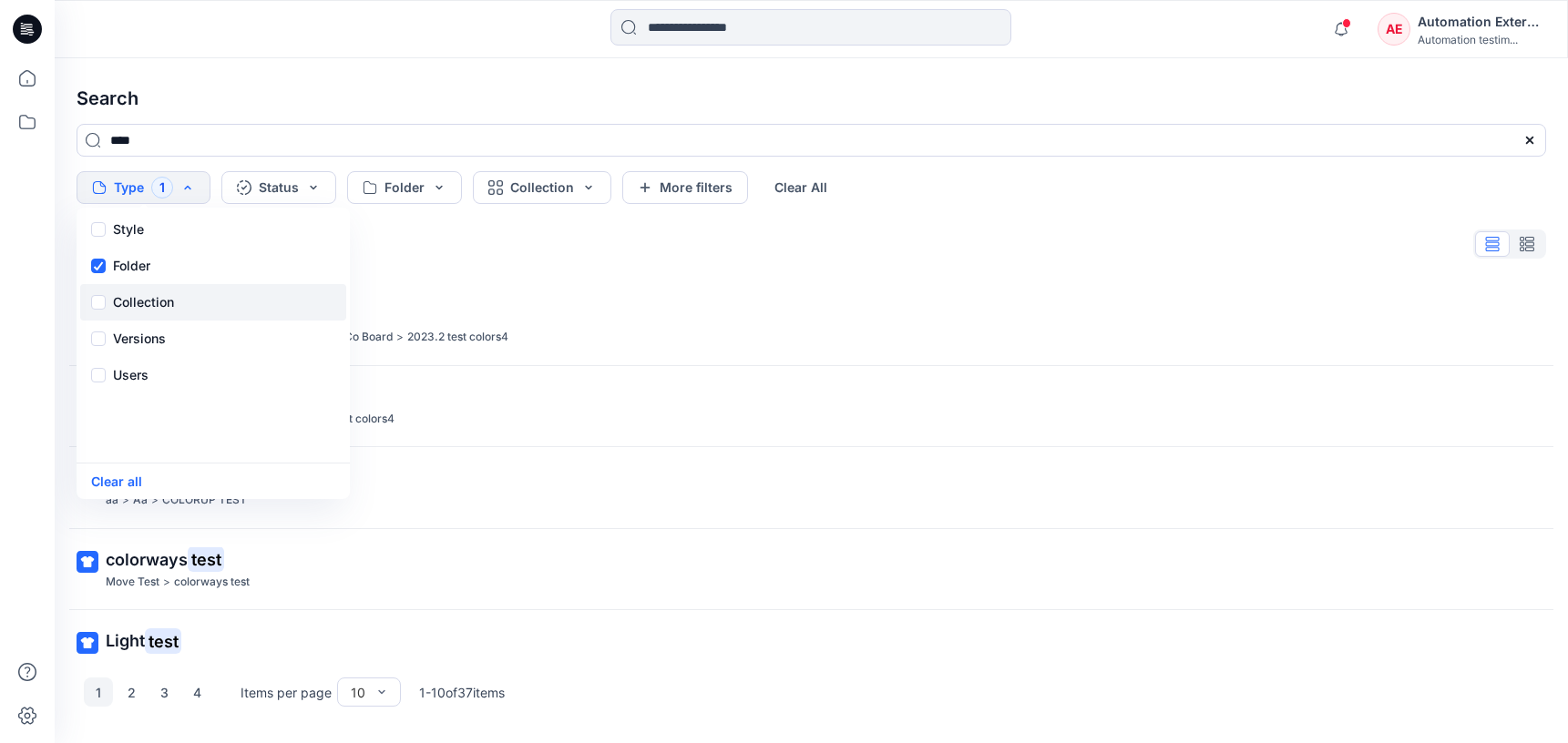 click on "Collection" at bounding box center (143, 302) 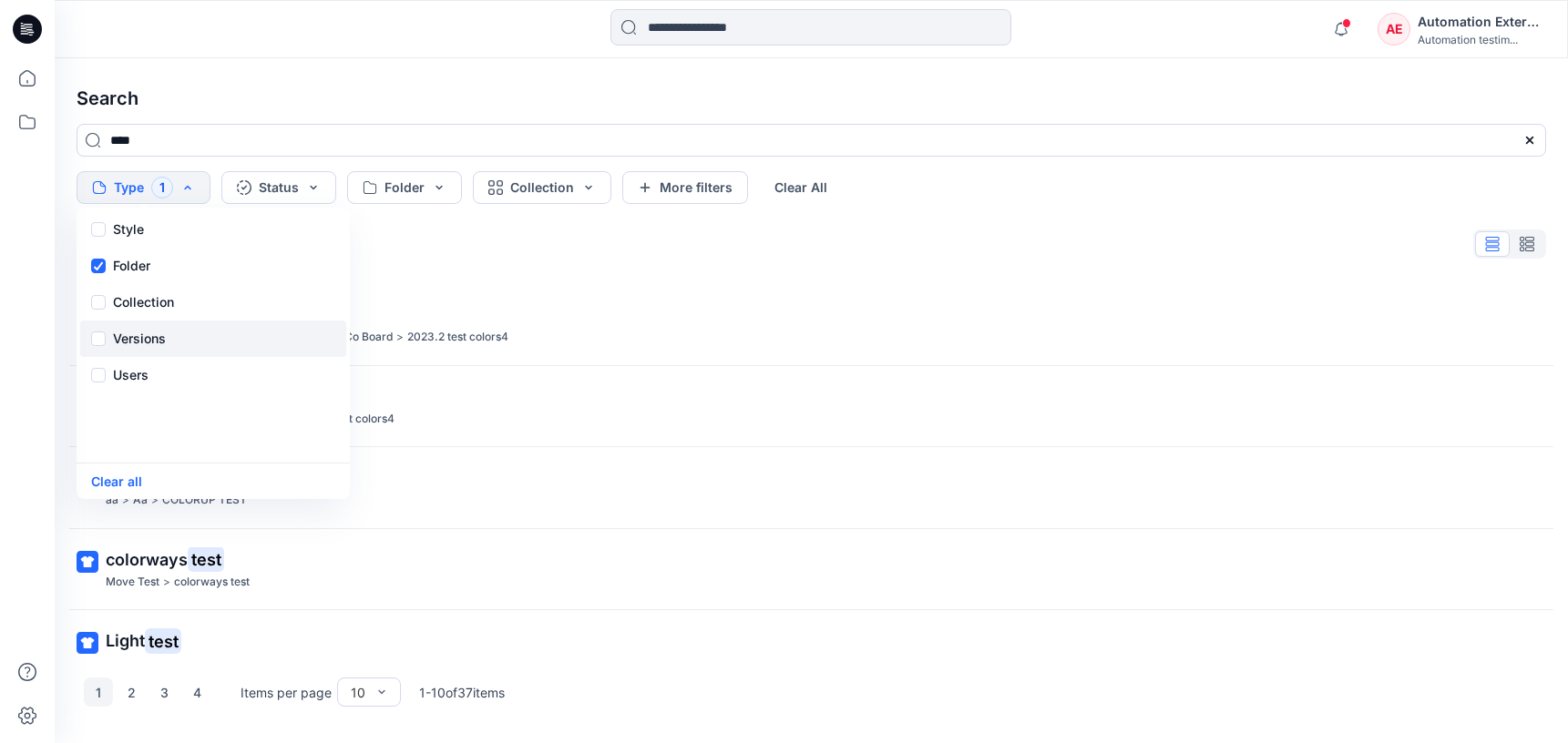 click on "Versions" at bounding box center [139, 339] 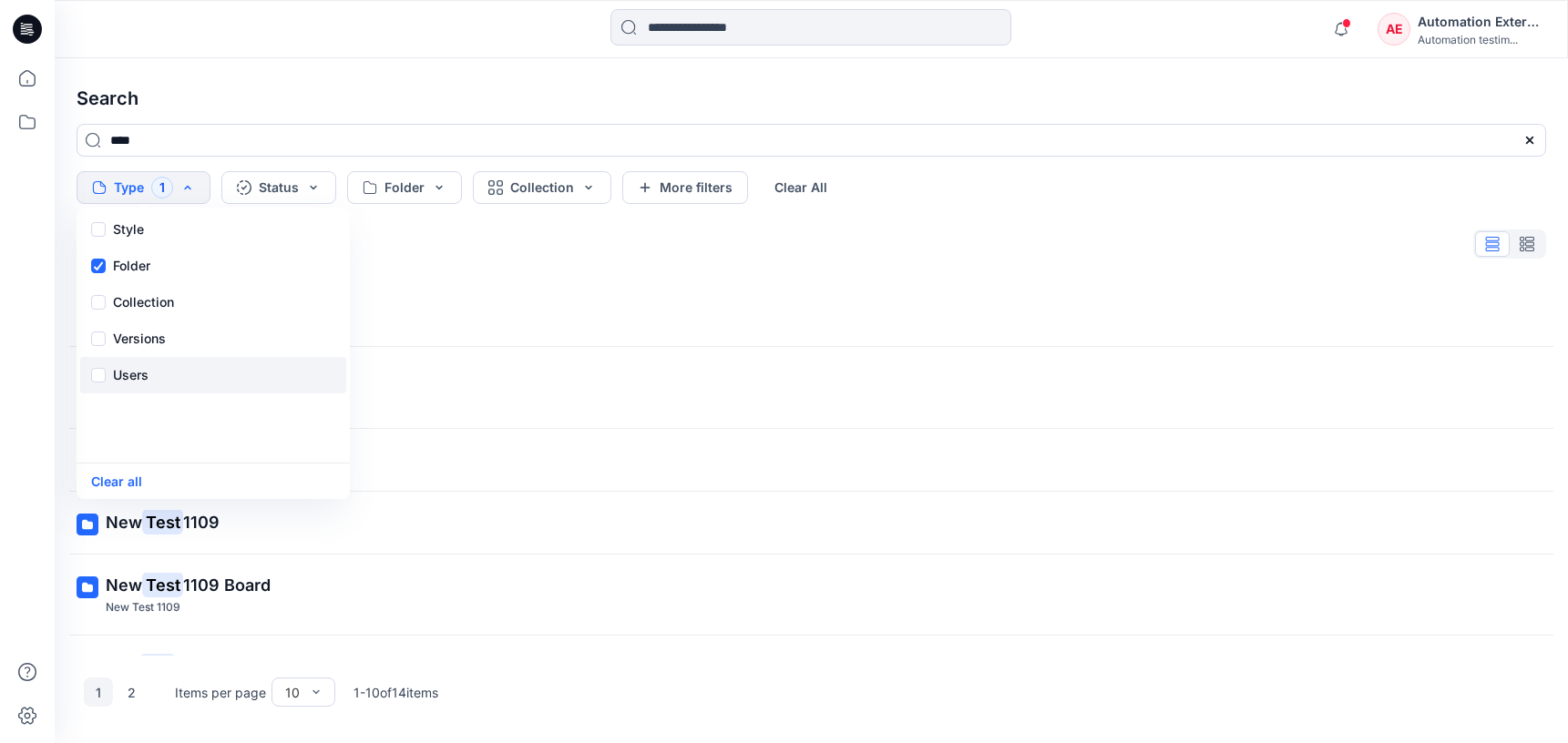 click on "Users" at bounding box center [213, 375] 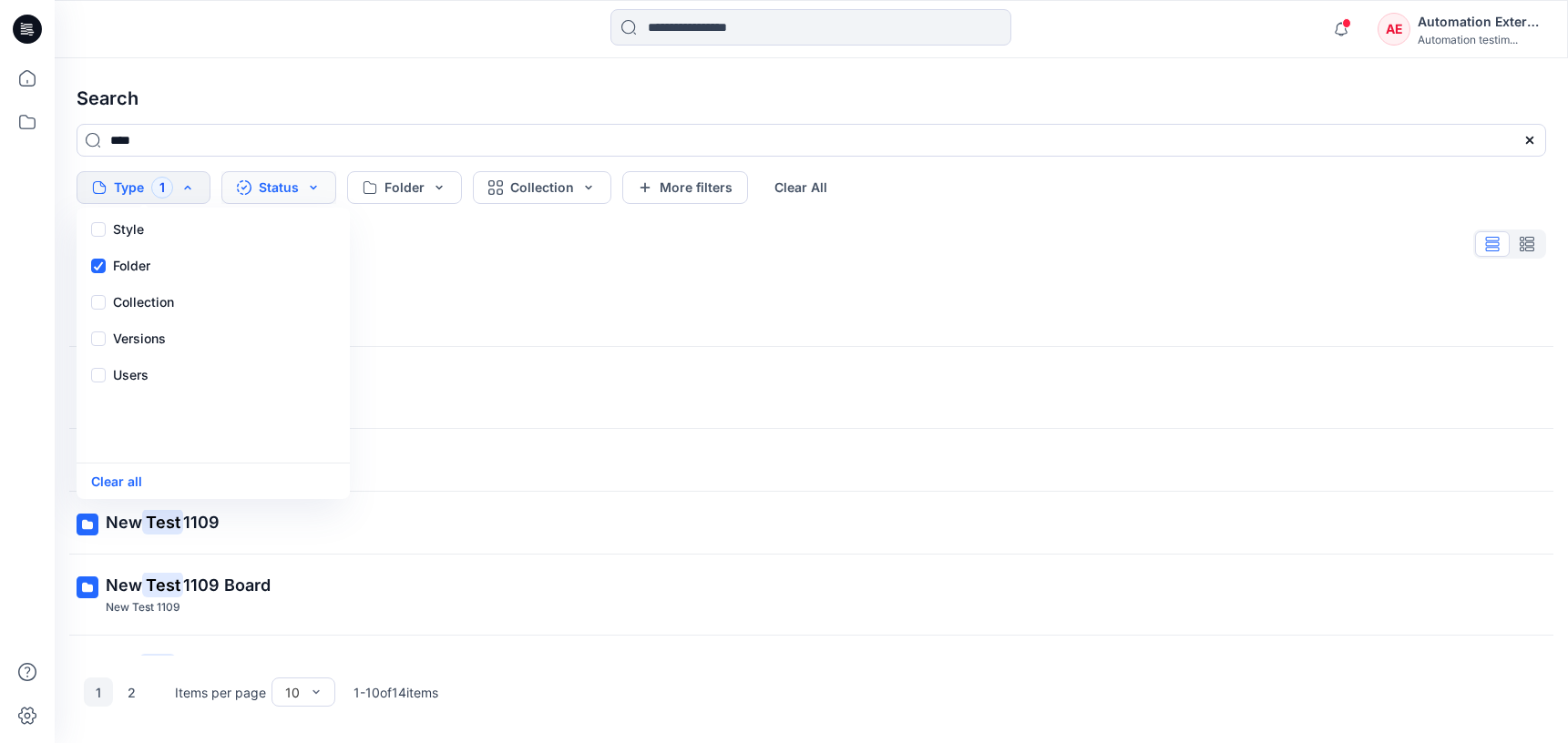 click on "Status" at bounding box center (279, 188) 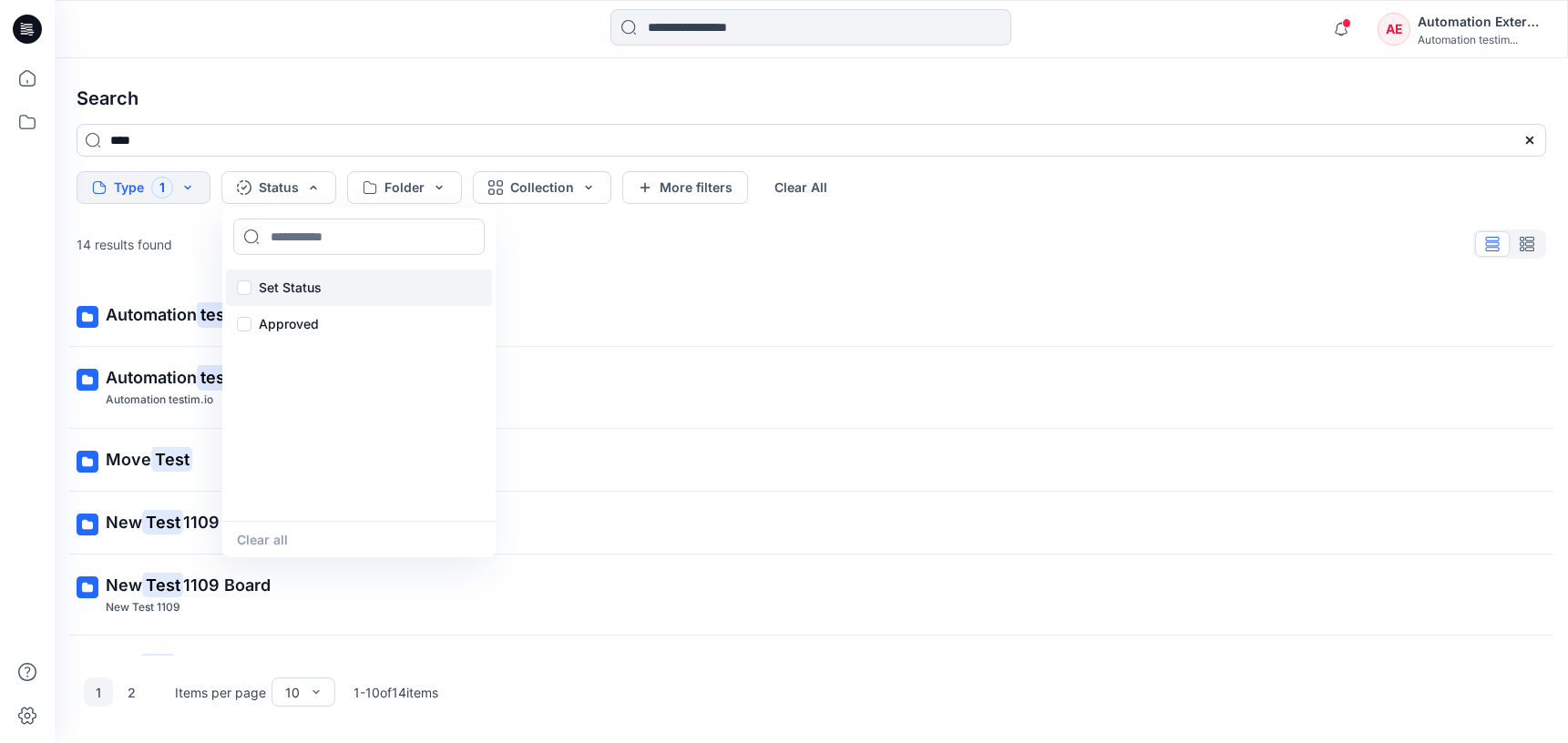 click on "Set Status" at bounding box center (290, 288) 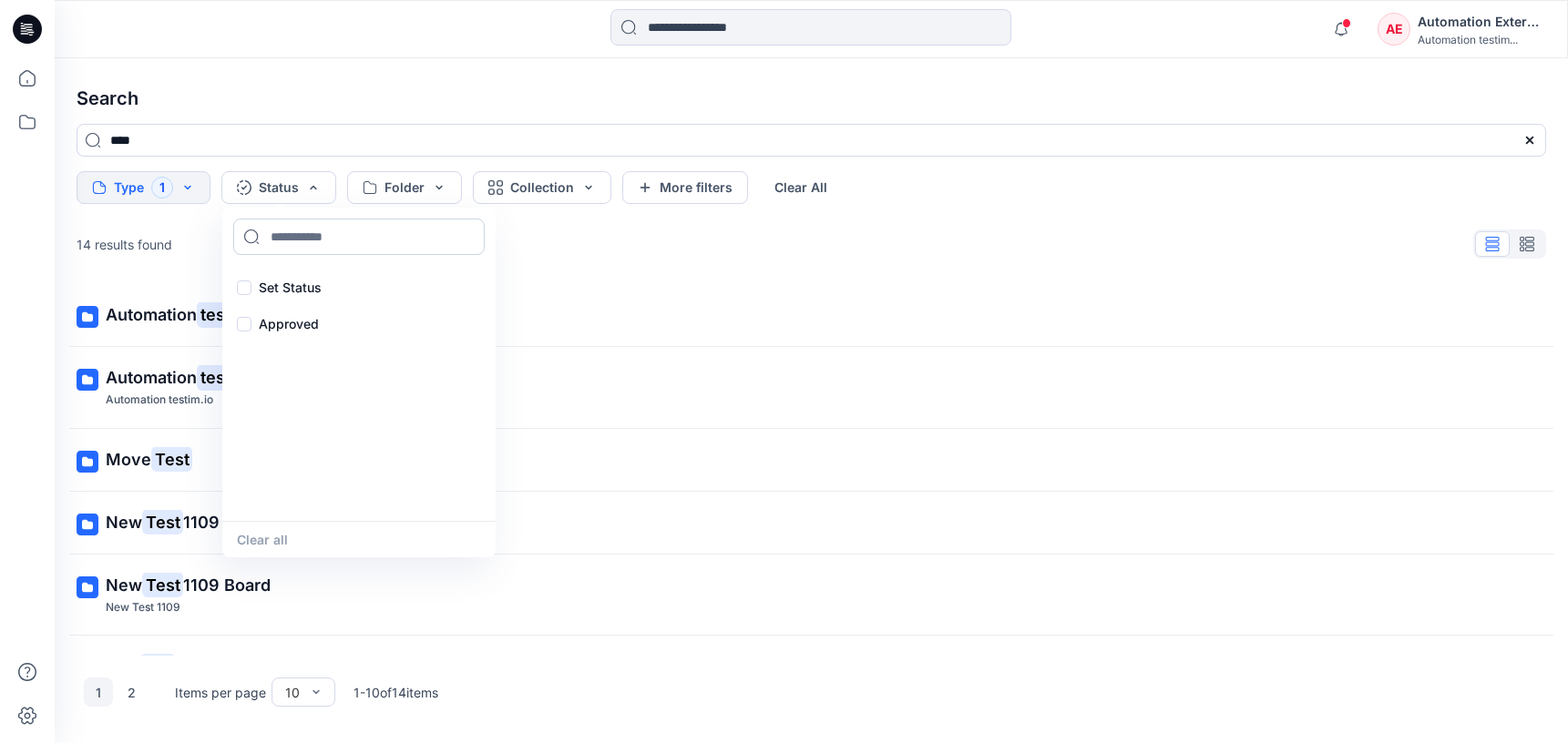 click at bounding box center [359, 237] 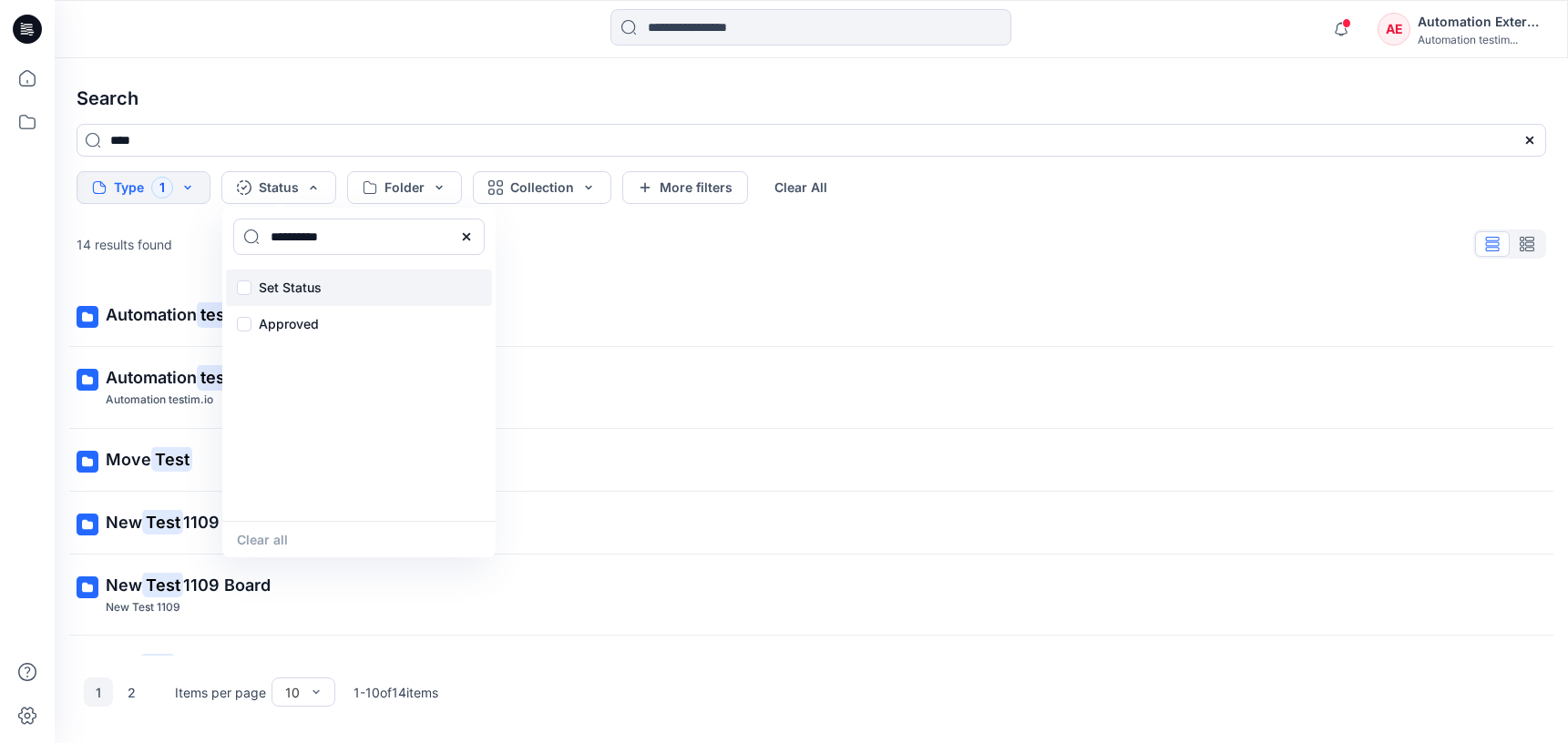type on "**********" 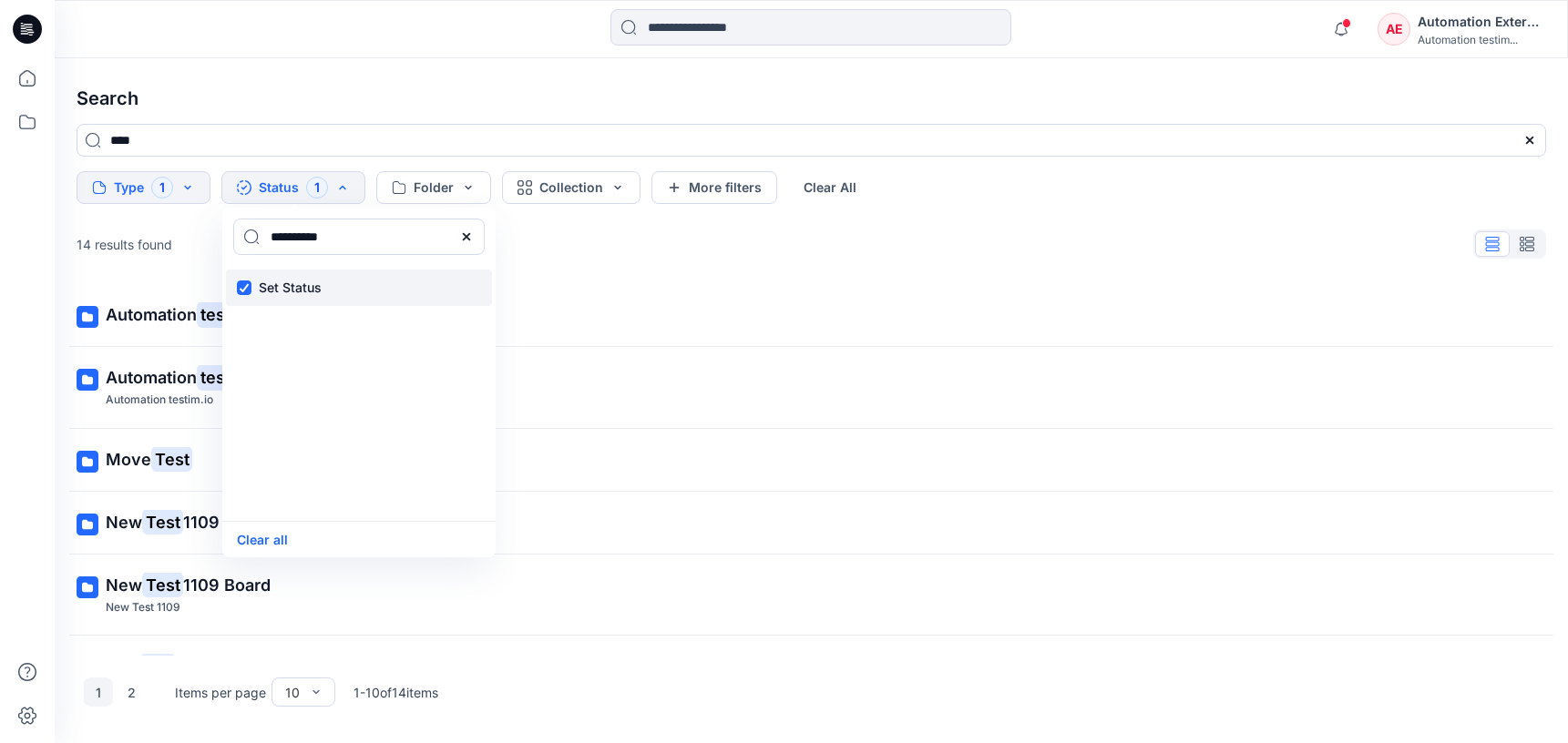 click on "Set Status" at bounding box center (290, 288) 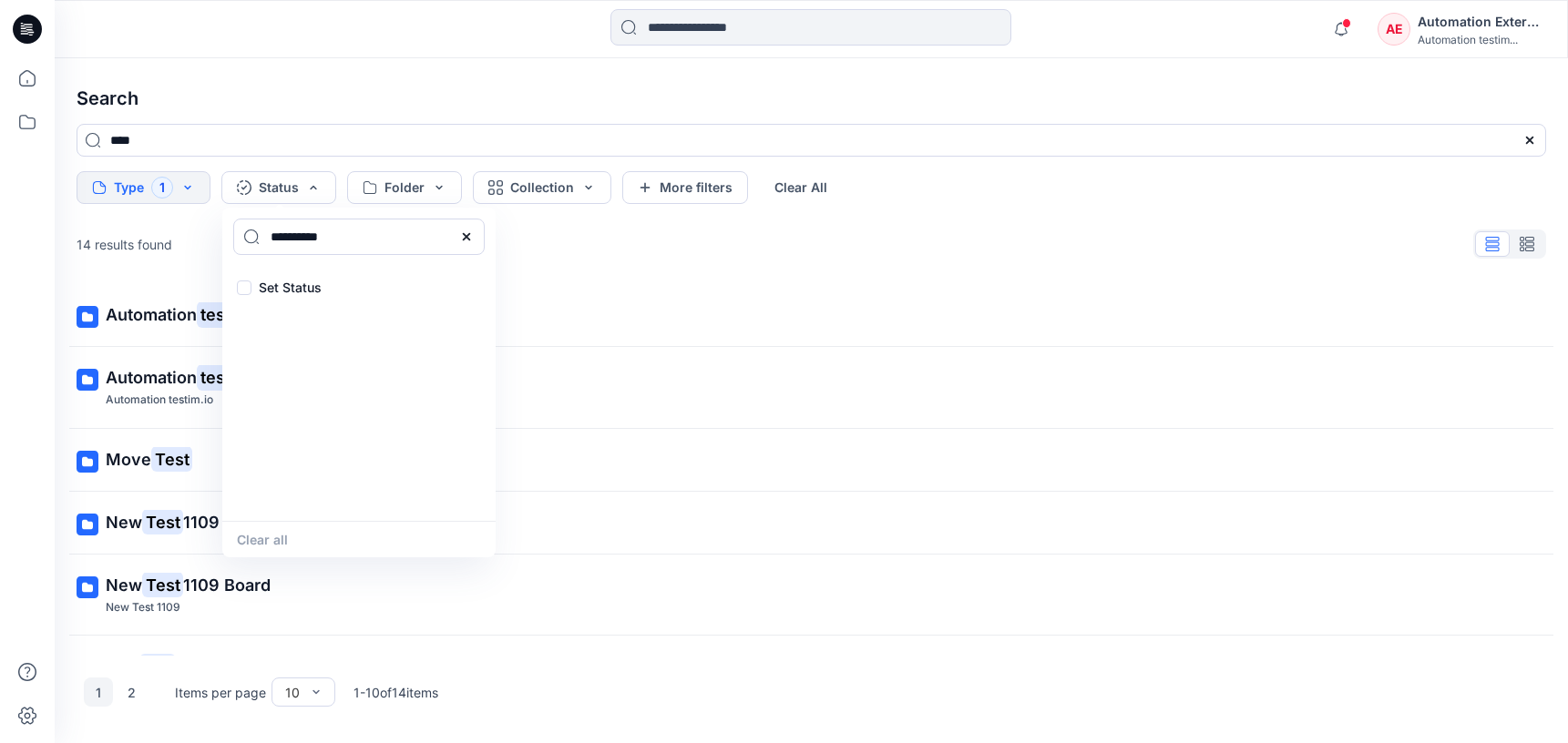 click 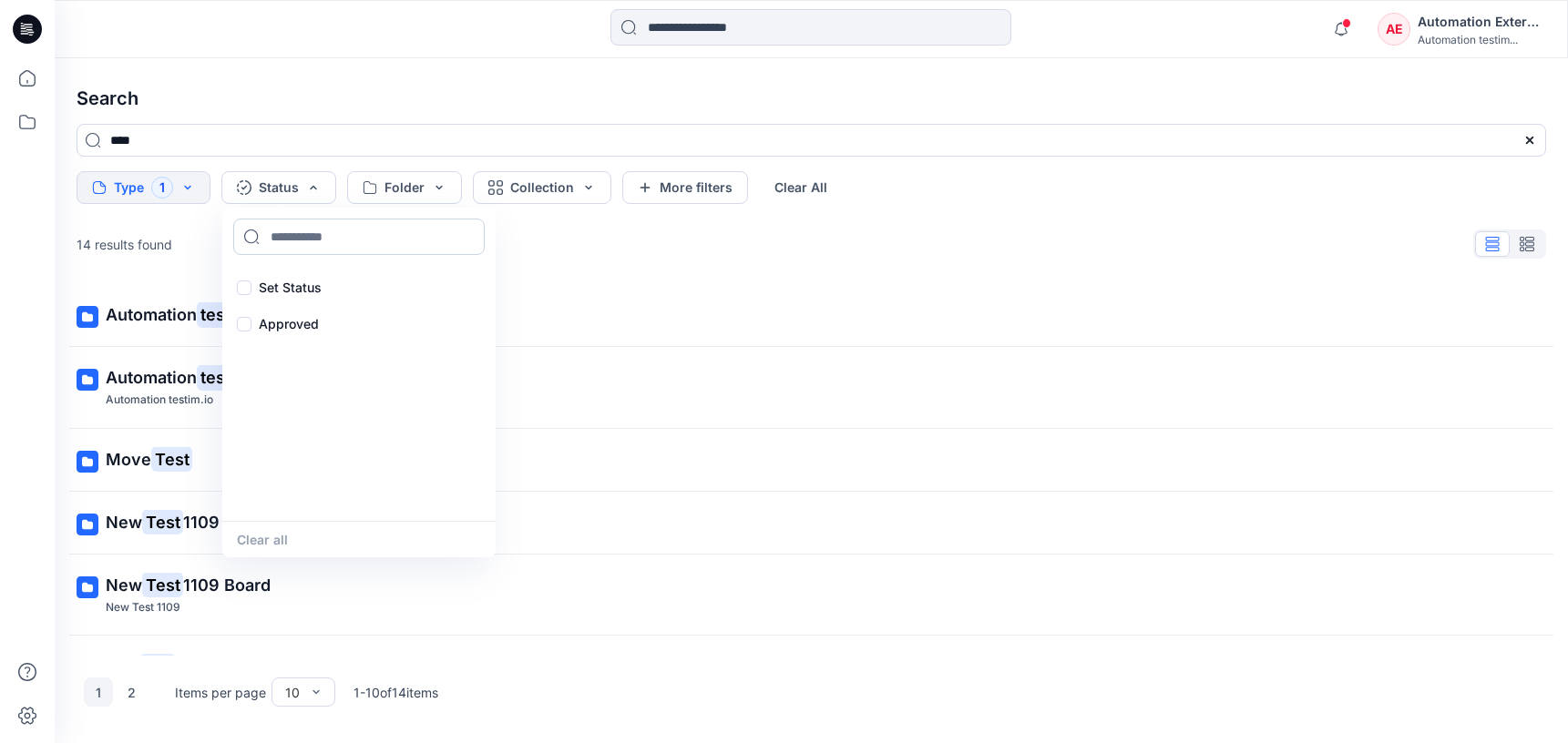 click at bounding box center [359, 237] 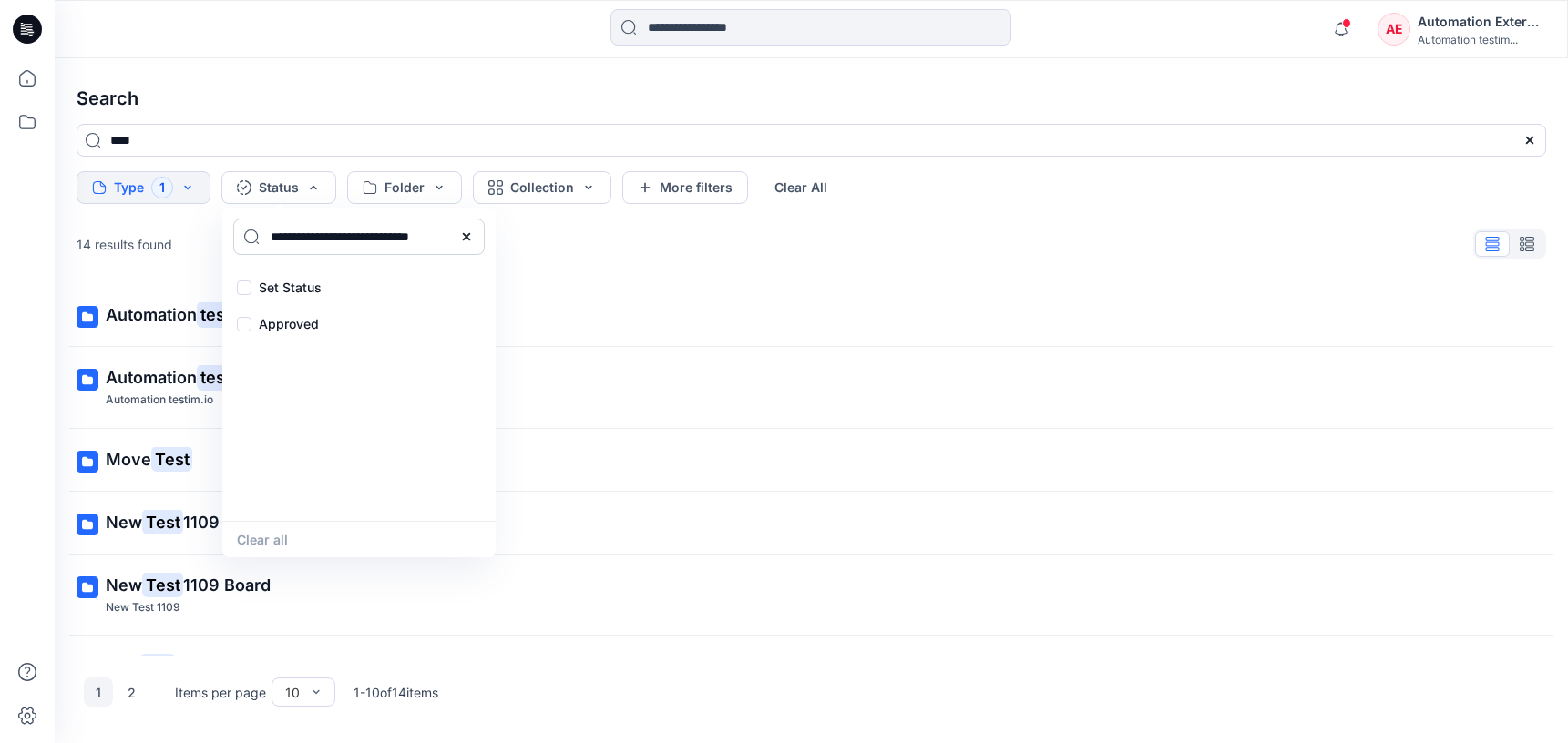 scroll, scrollTop: 0, scrollLeft: 23, axis: horizontal 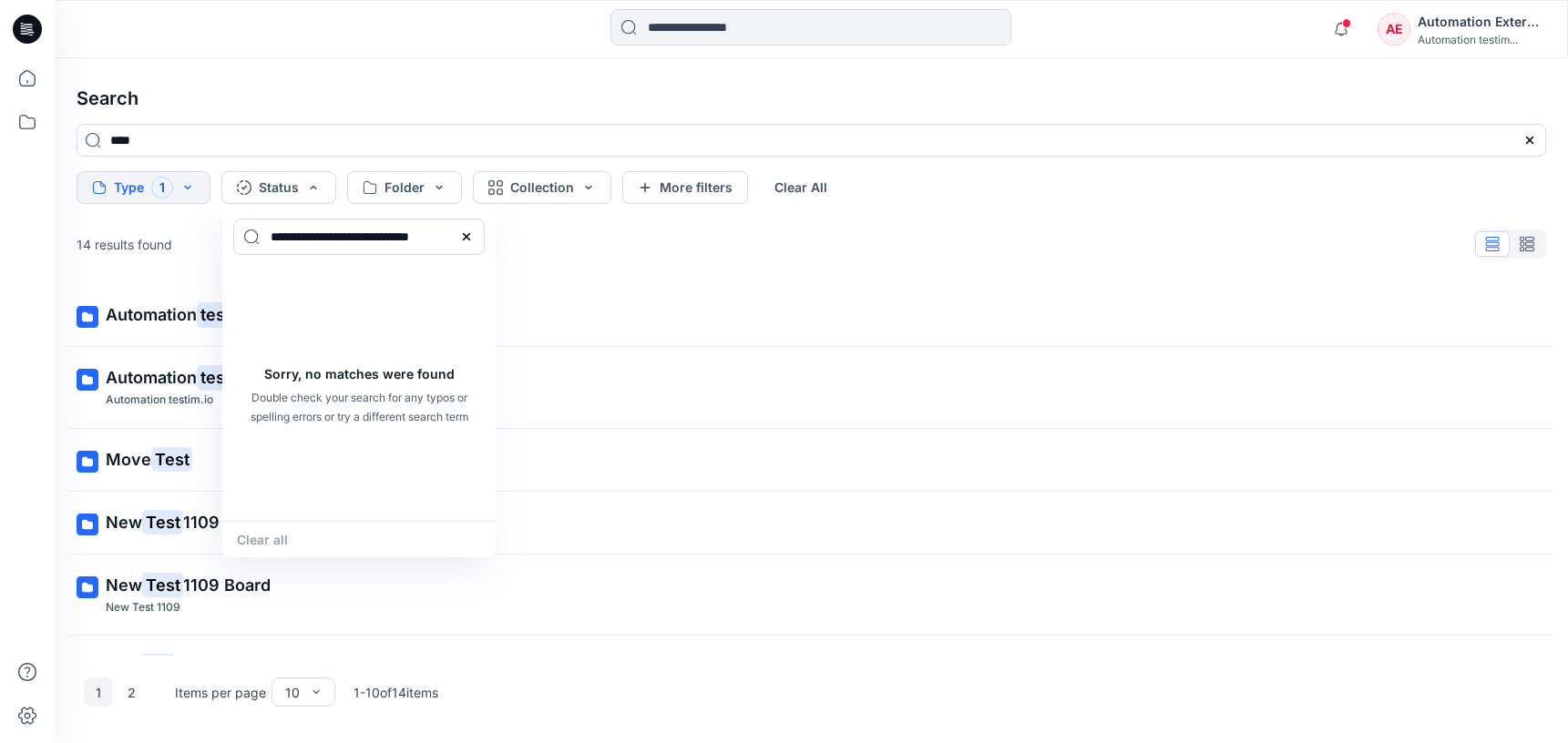 type on "**********" 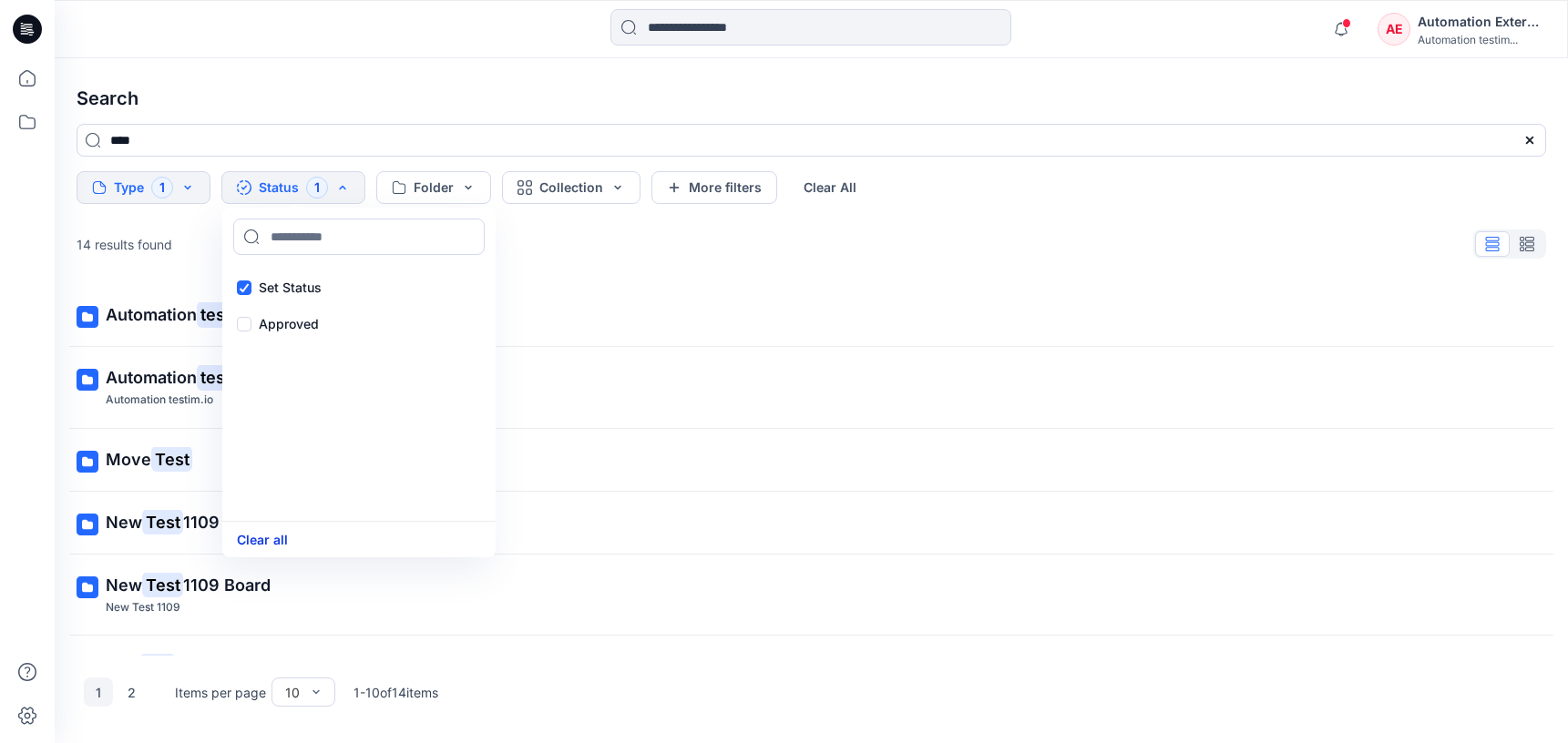 click on "Clear all" at bounding box center [262, 539] 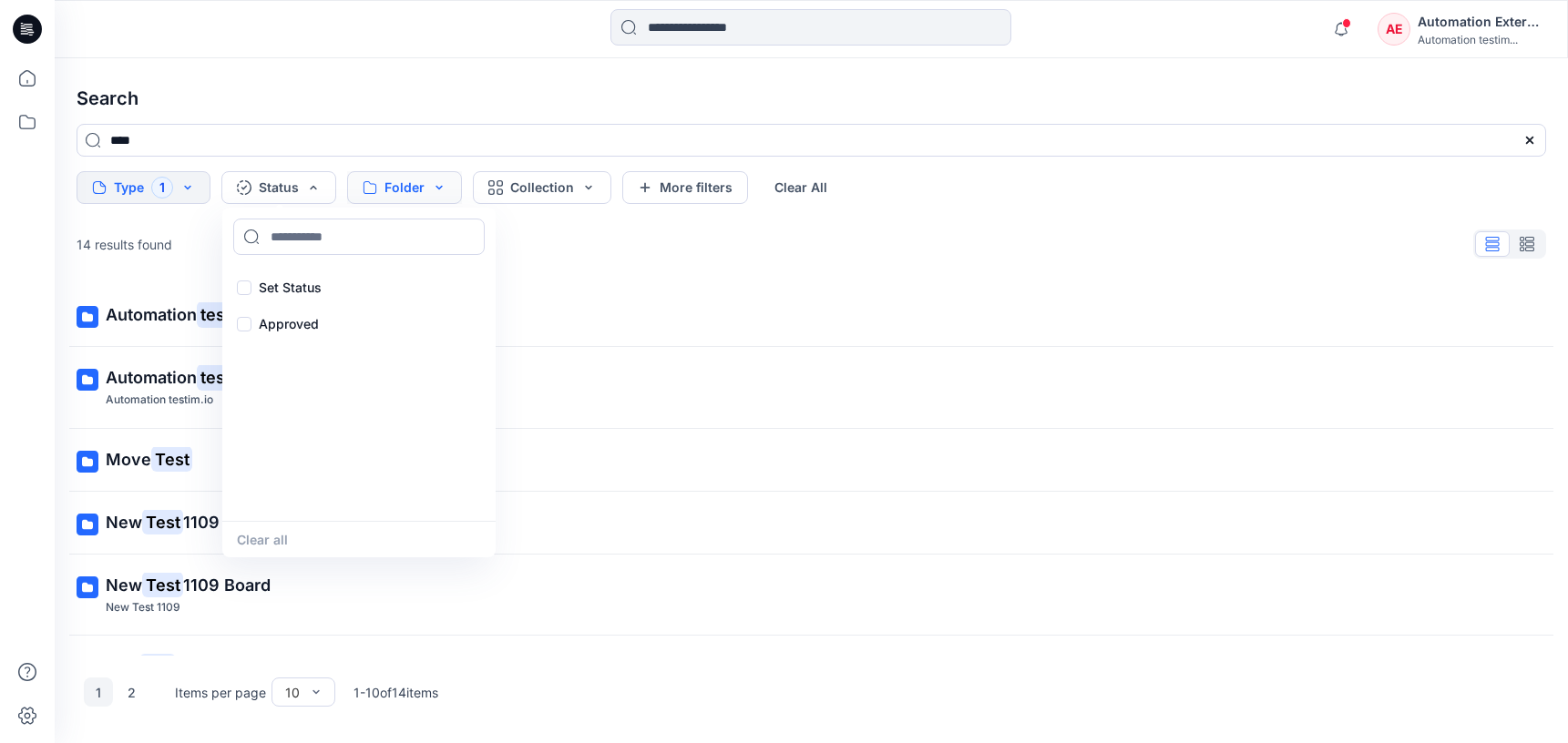 click on "Folder" at bounding box center [405, 188] 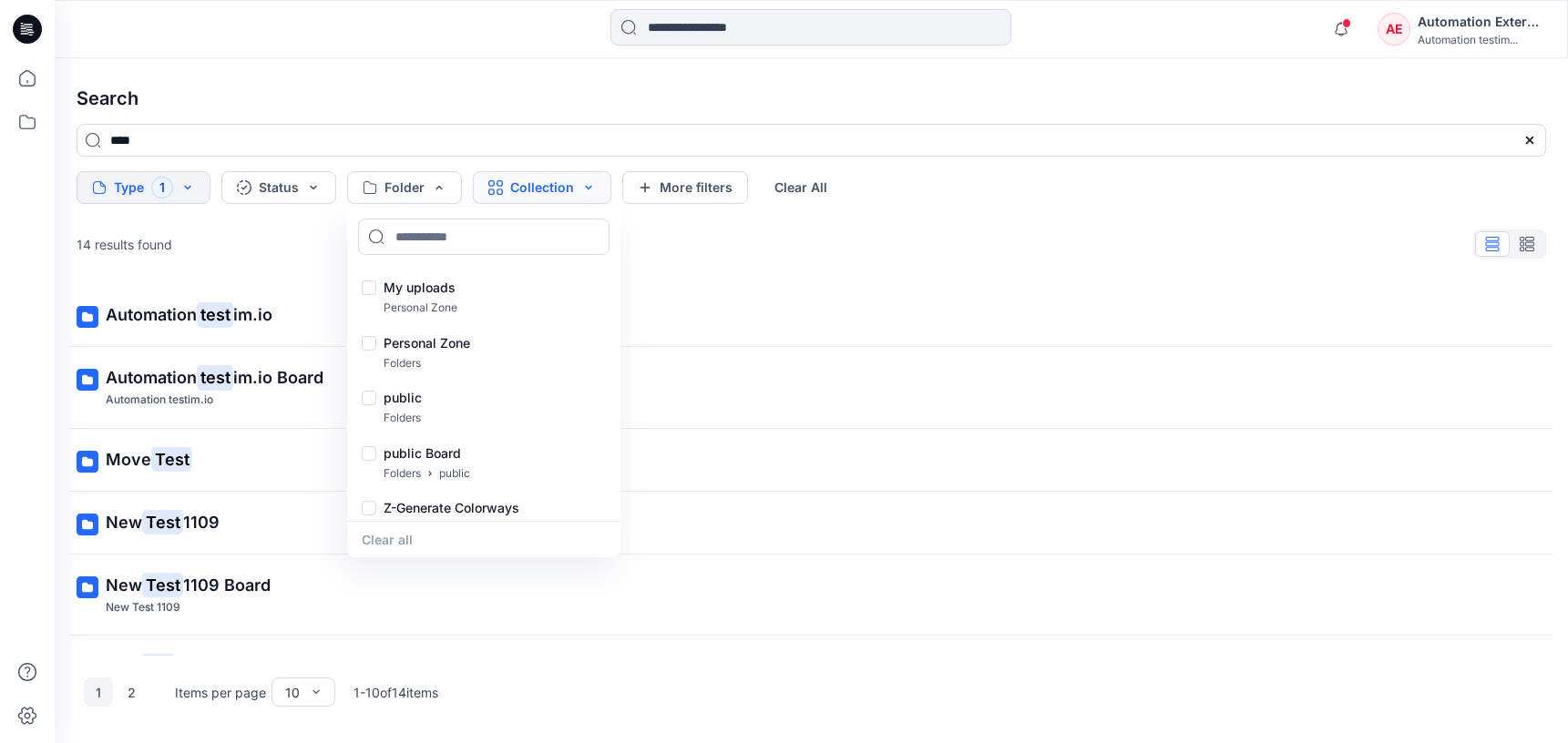 click on "Collection" at bounding box center [542, 188] 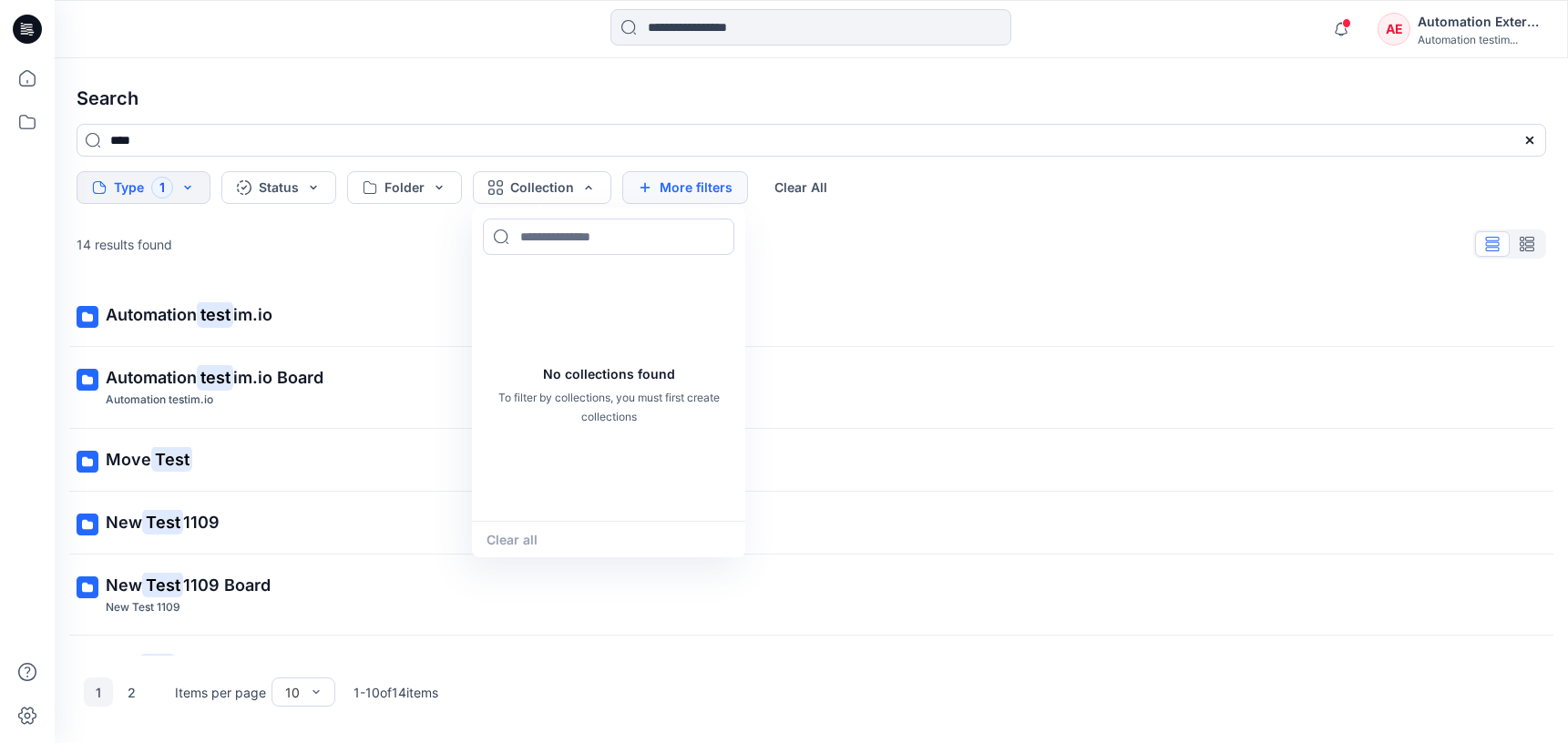 click on "More filters" at bounding box center (685, 188) 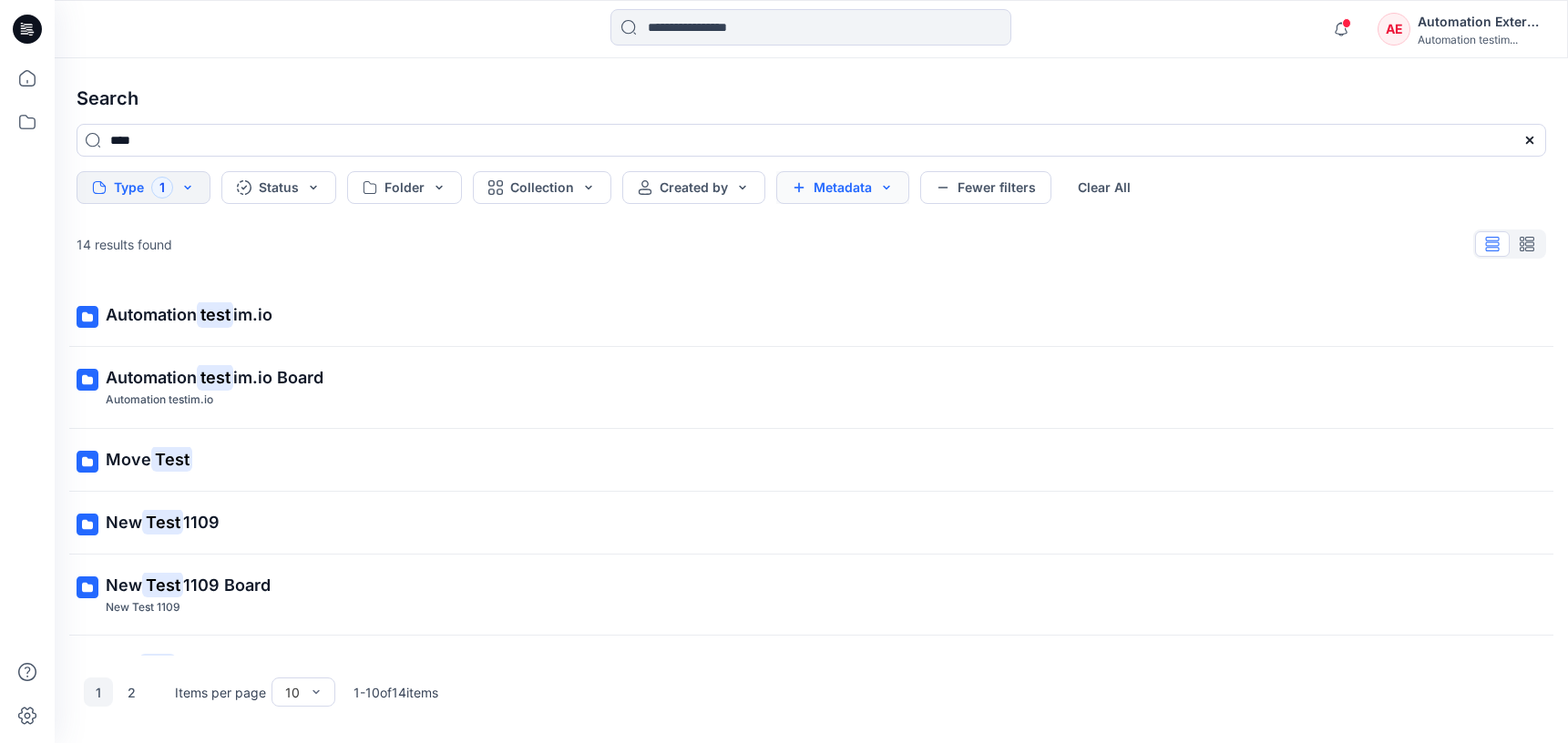 click on "Metadata" at bounding box center (843, 188) 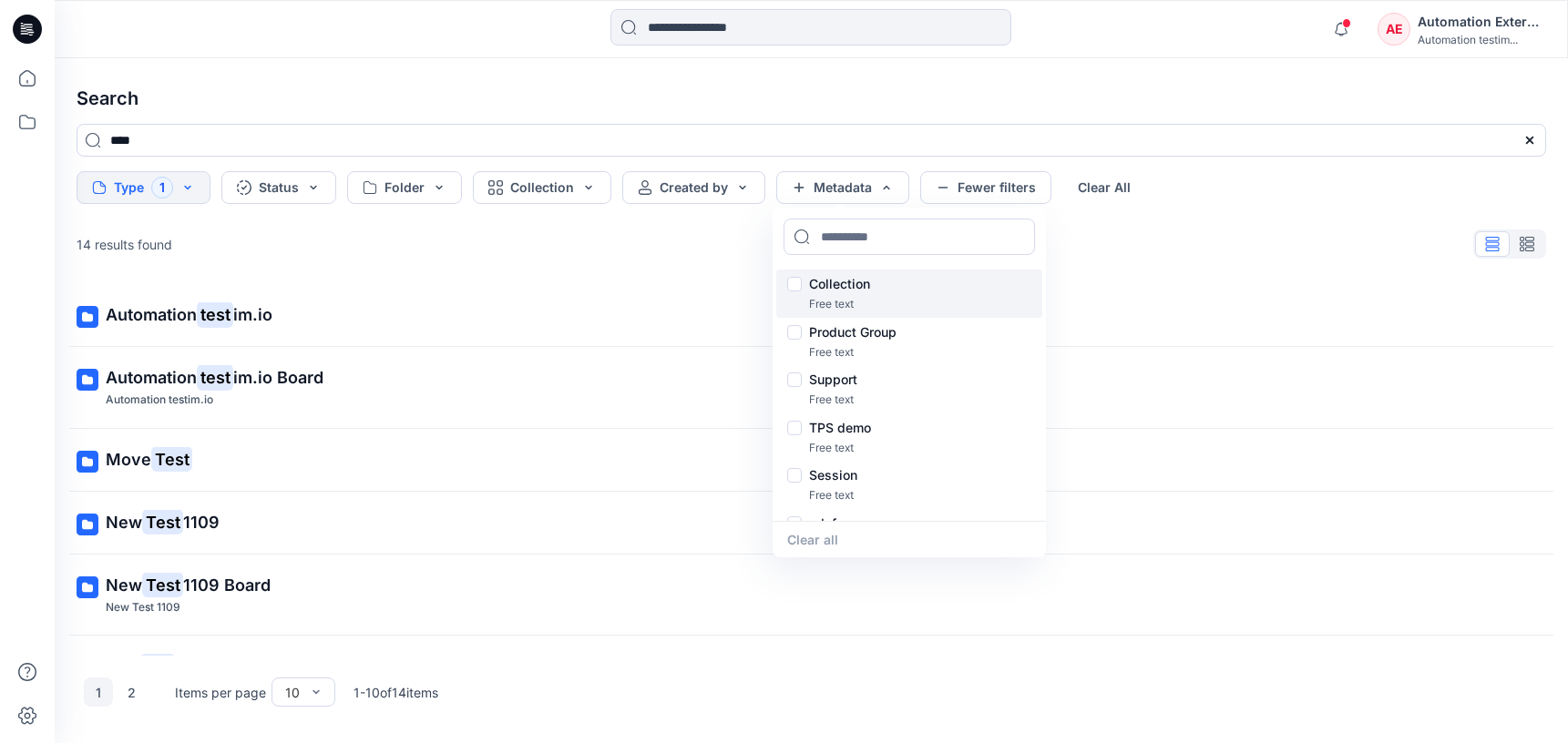 click on "Collection" at bounding box center [839, 284] 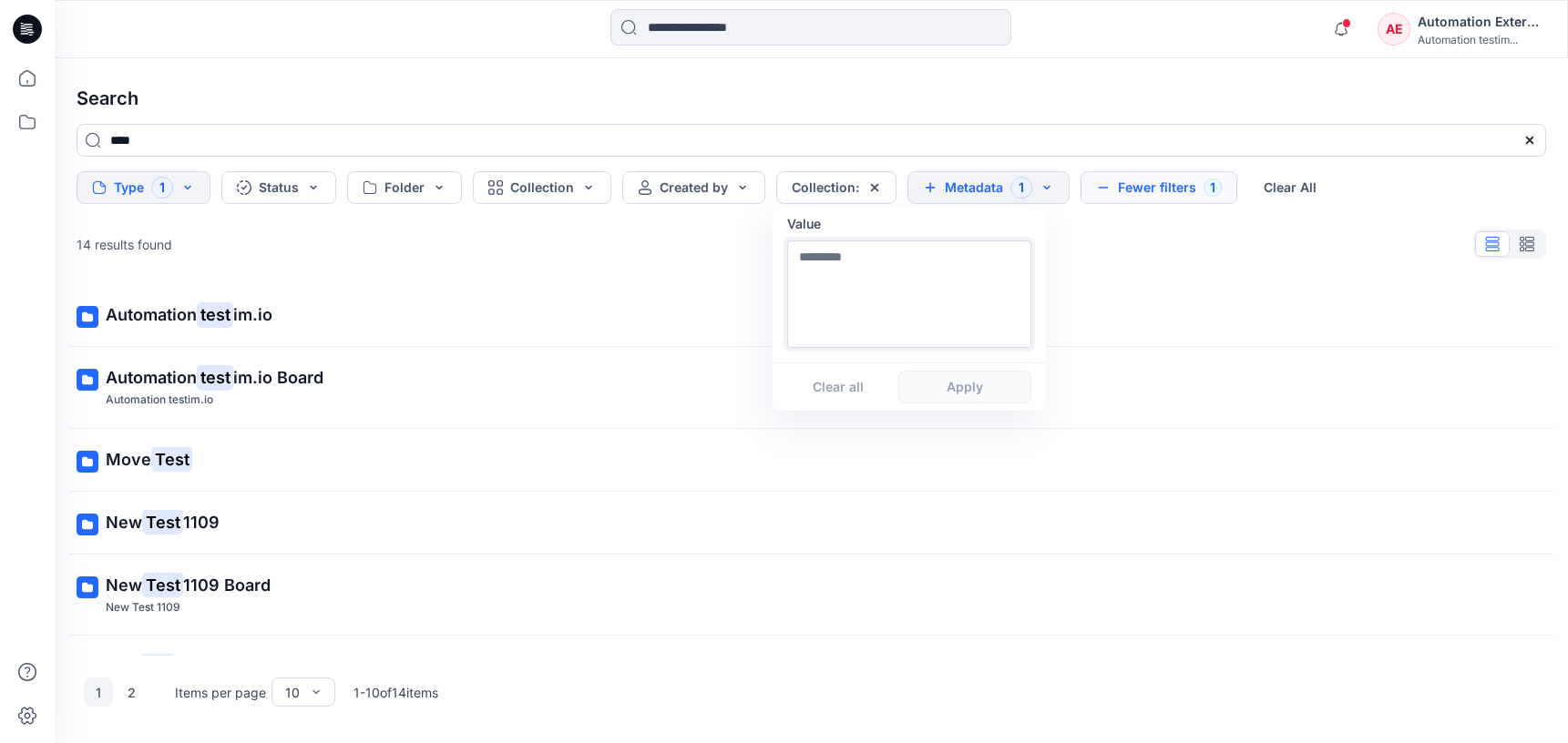 click at bounding box center (909, 294) 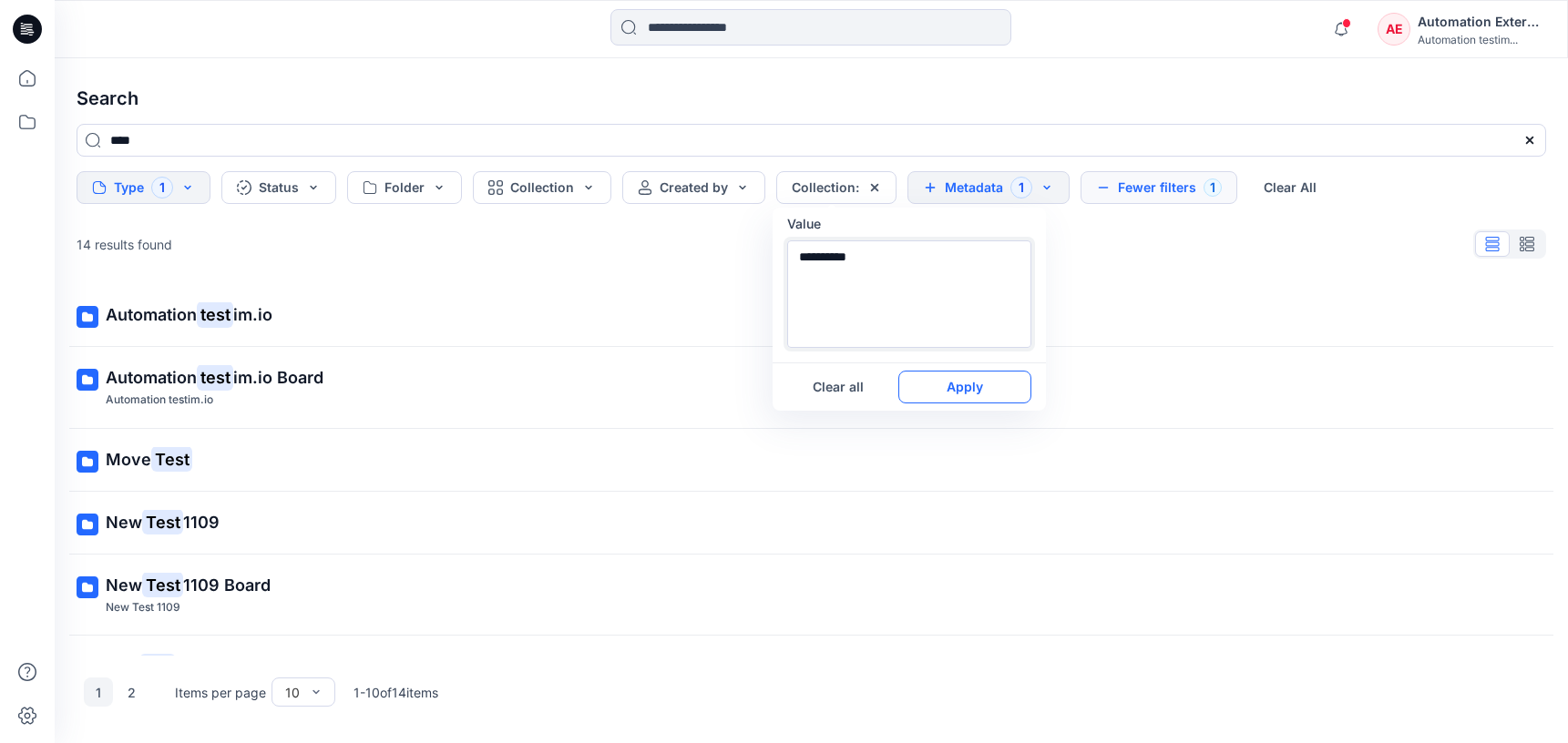 type on "**********" 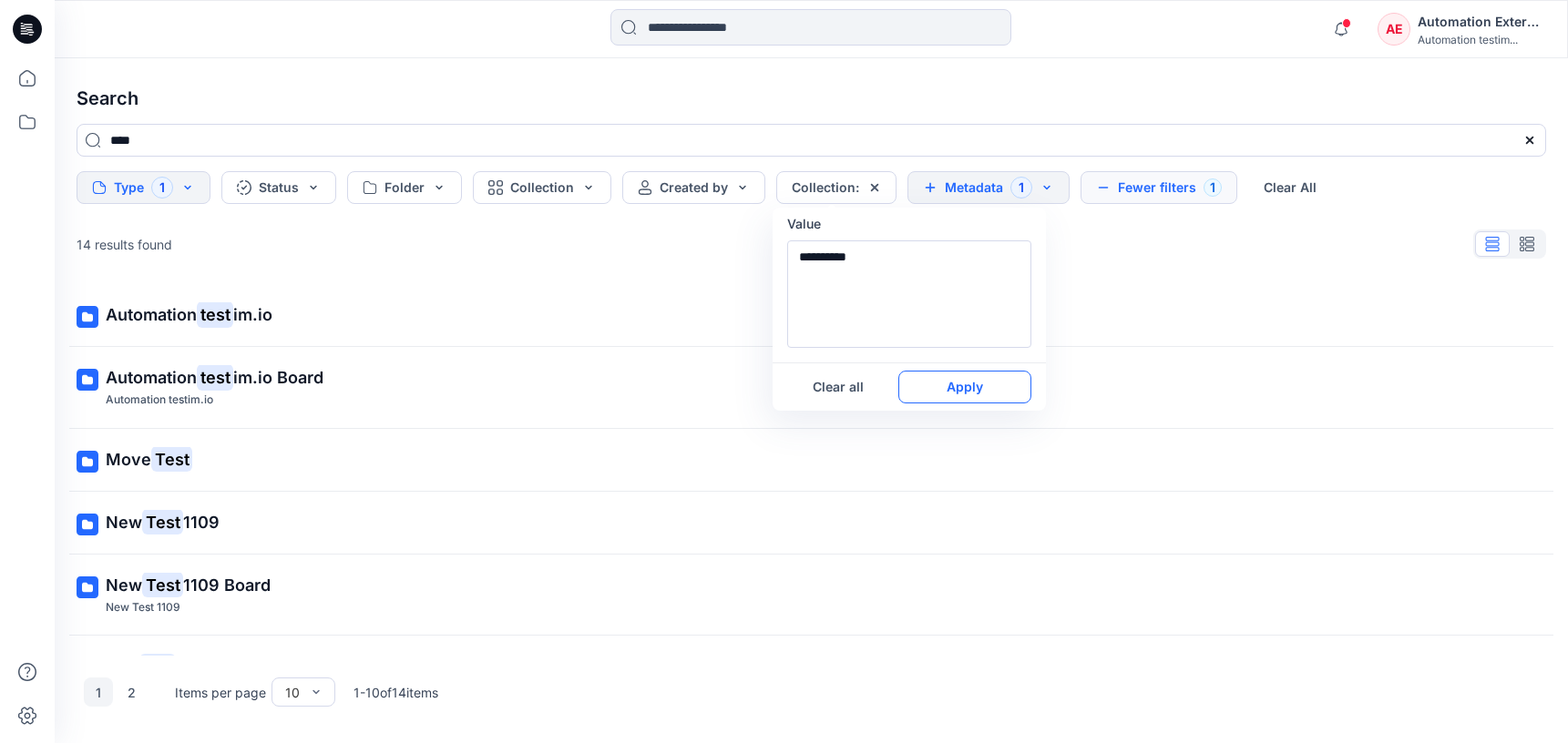 click on "Apply" at bounding box center (965, 387) 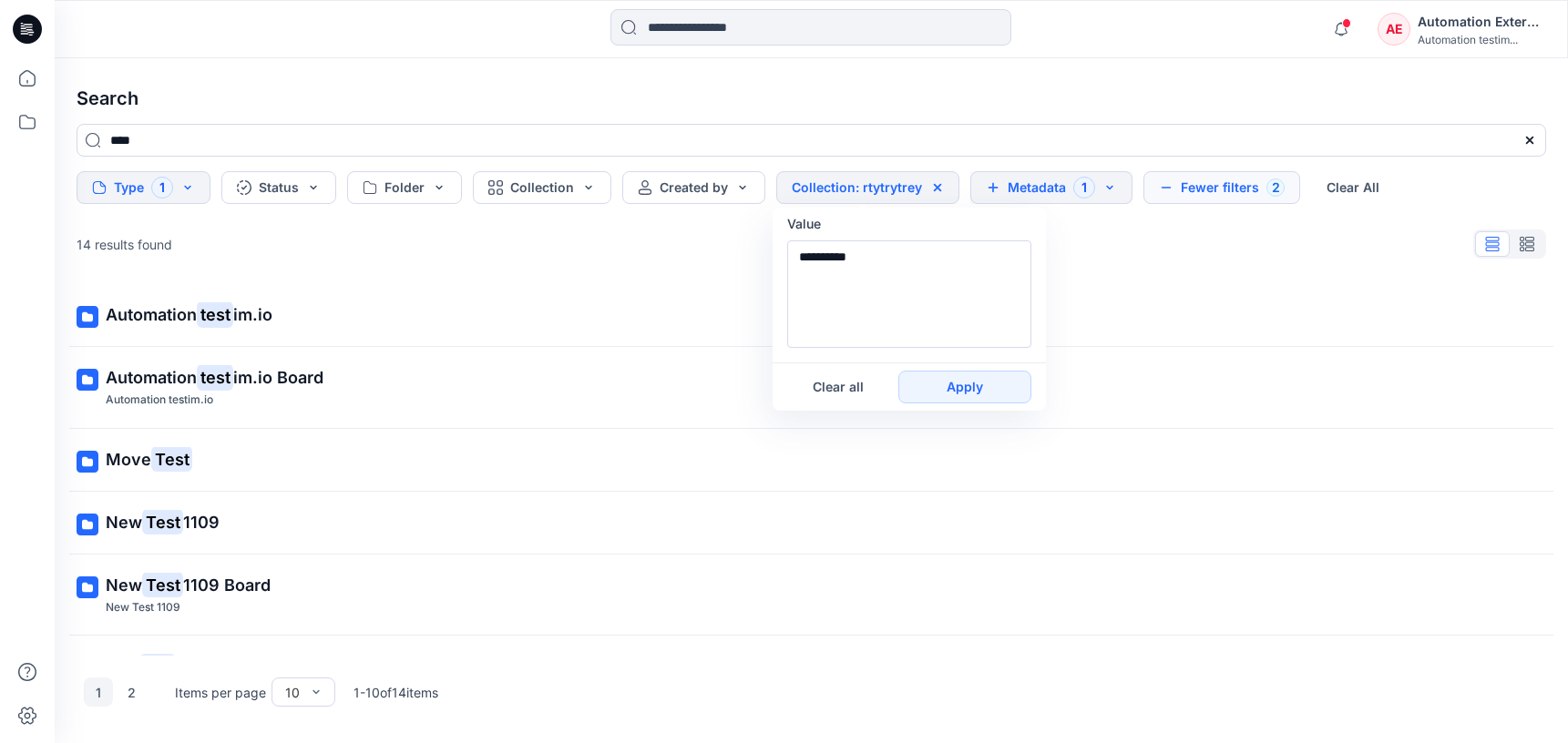 click on "Metadata 1" at bounding box center [1051, 188] 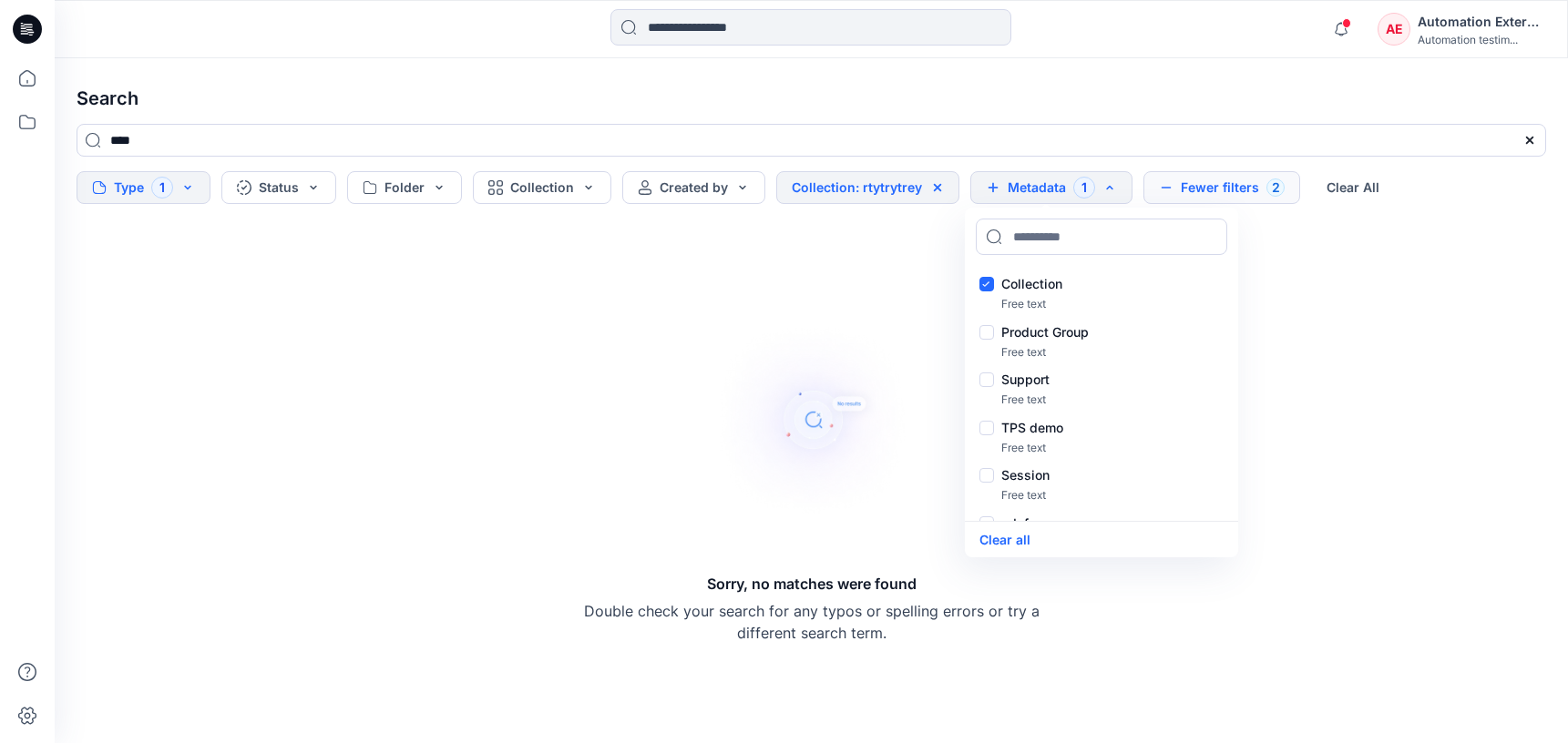 click on "Fewer filters 2" at bounding box center [1222, 188] 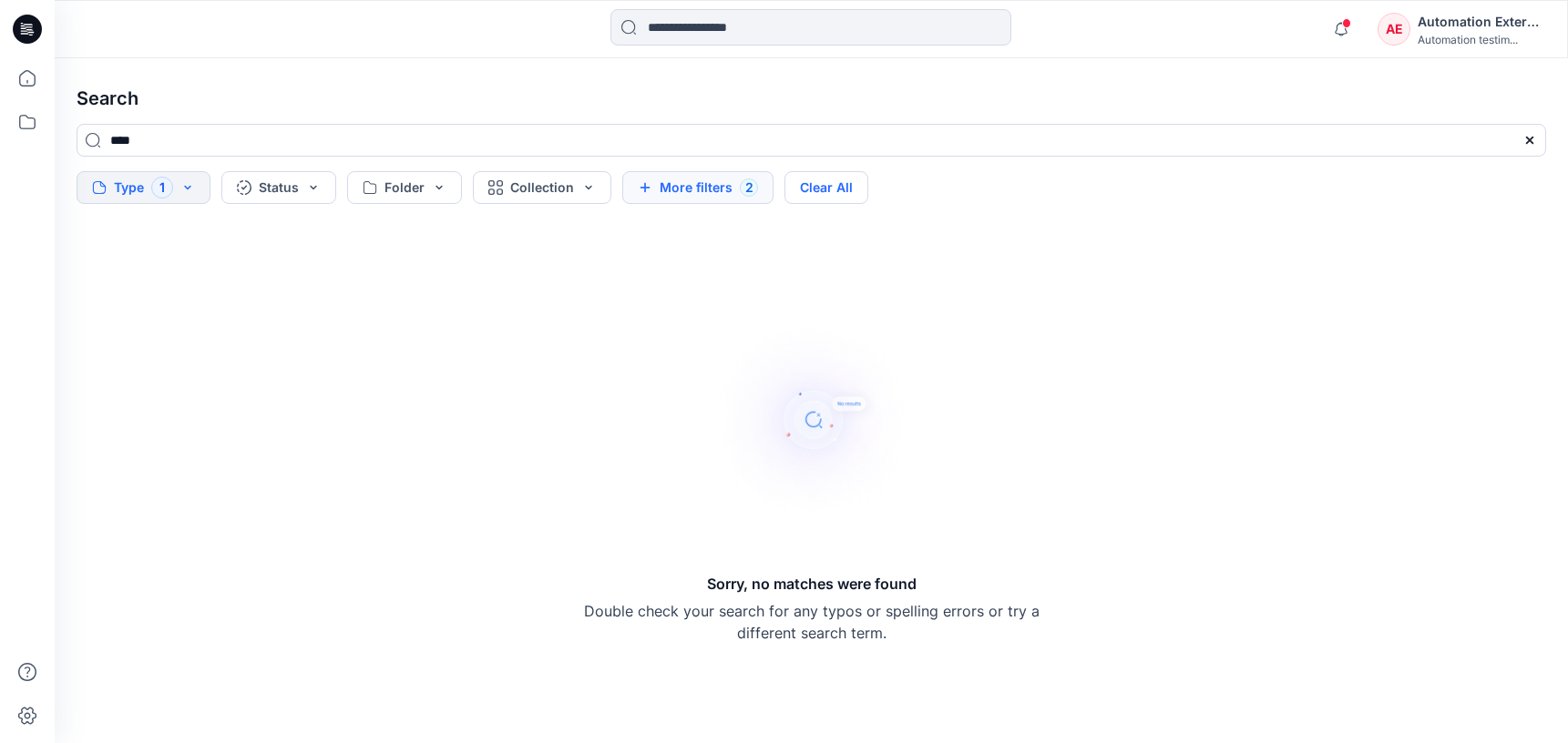 click on "Clear All" at bounding box center (826, 188) 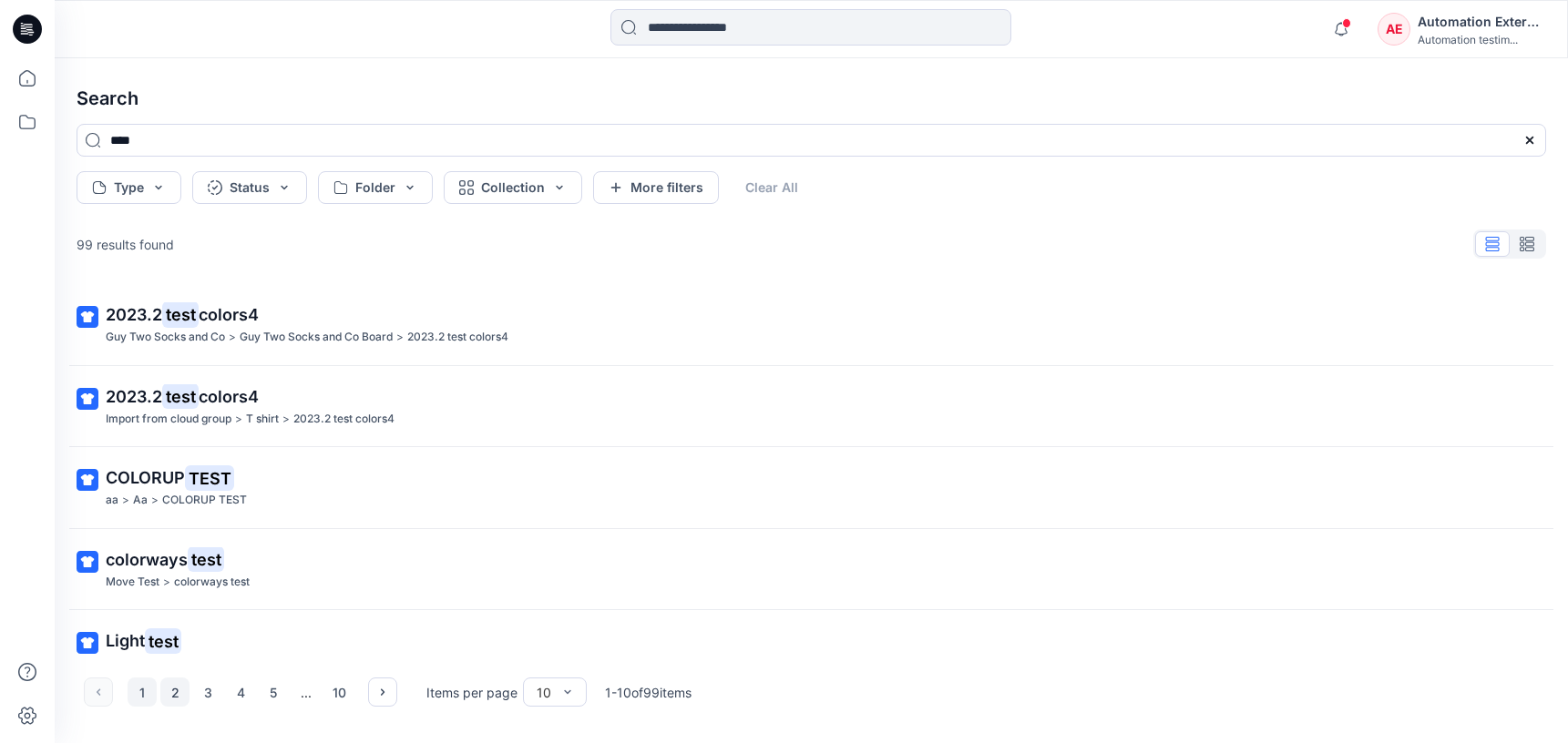 click on "2" at bounding box center (175, 692) 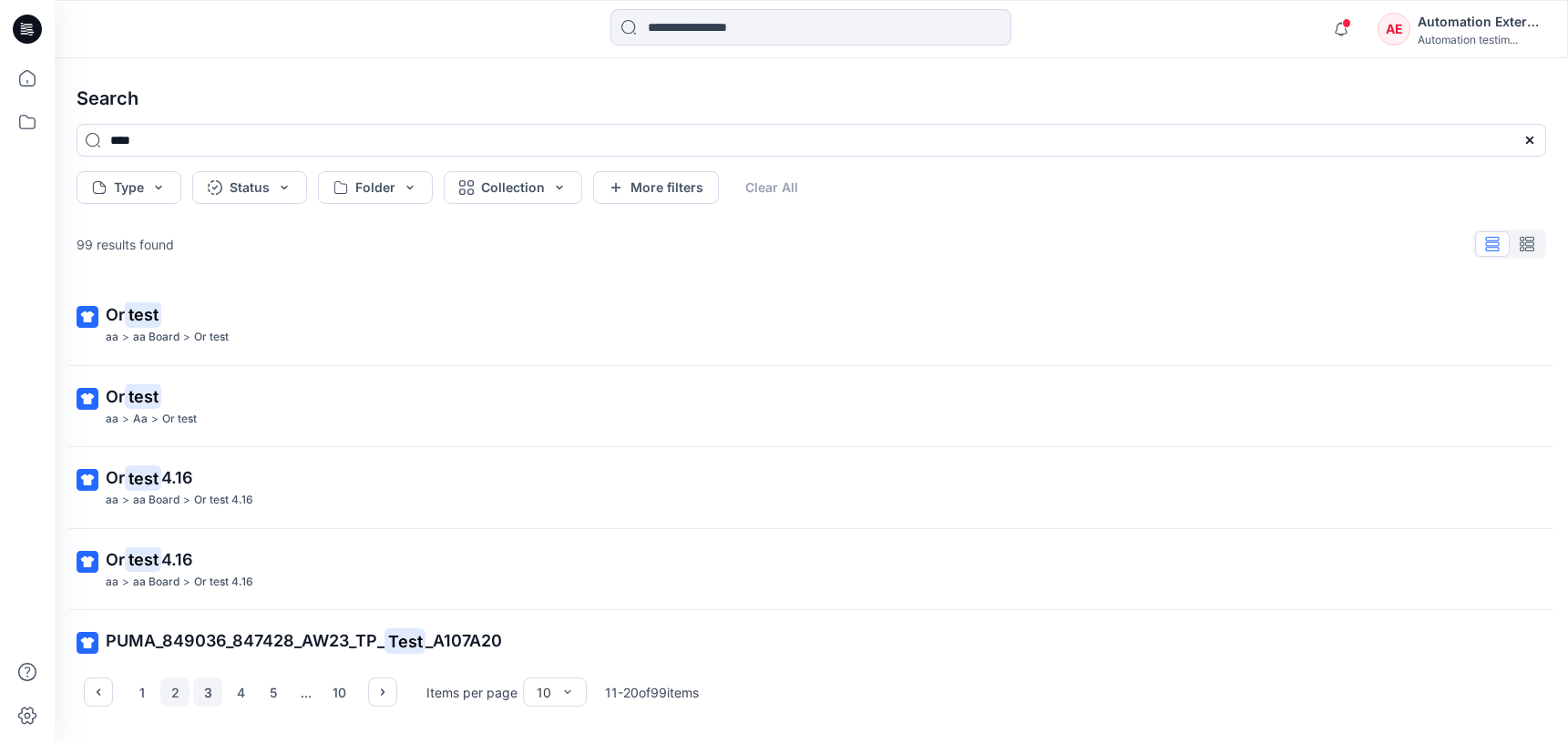 click on "3" at bounding box center (208, 692) 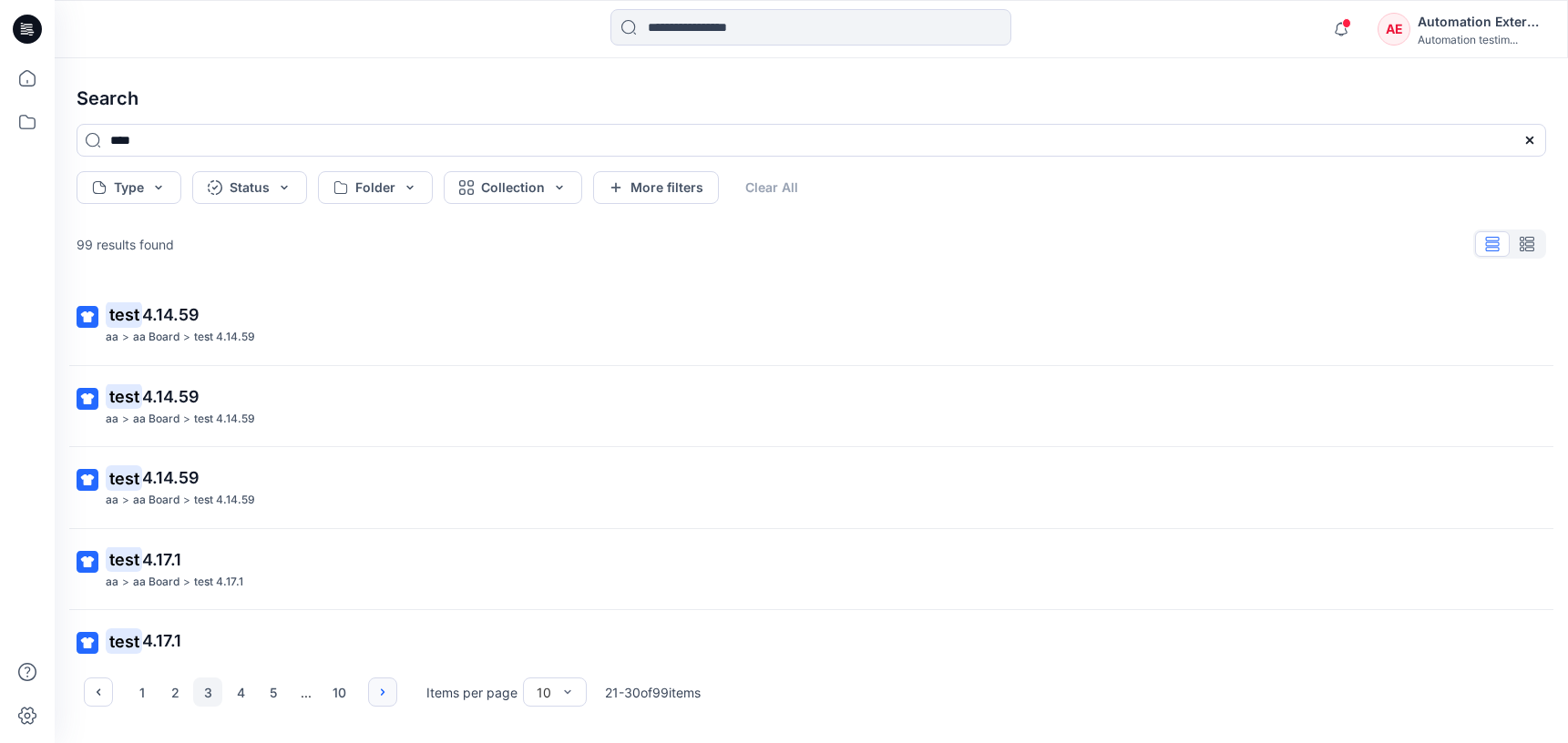click 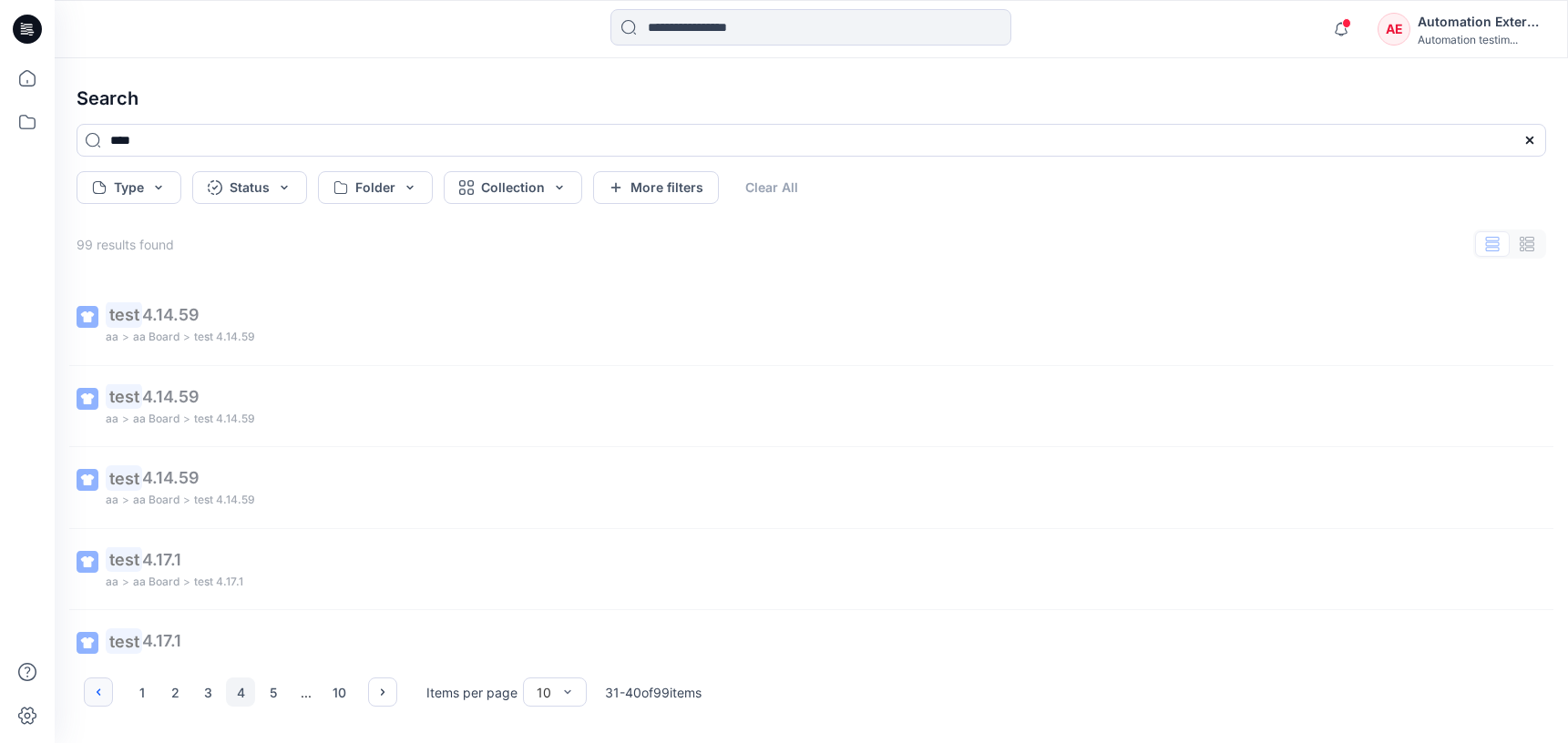 click at bounding box center (98, 692) 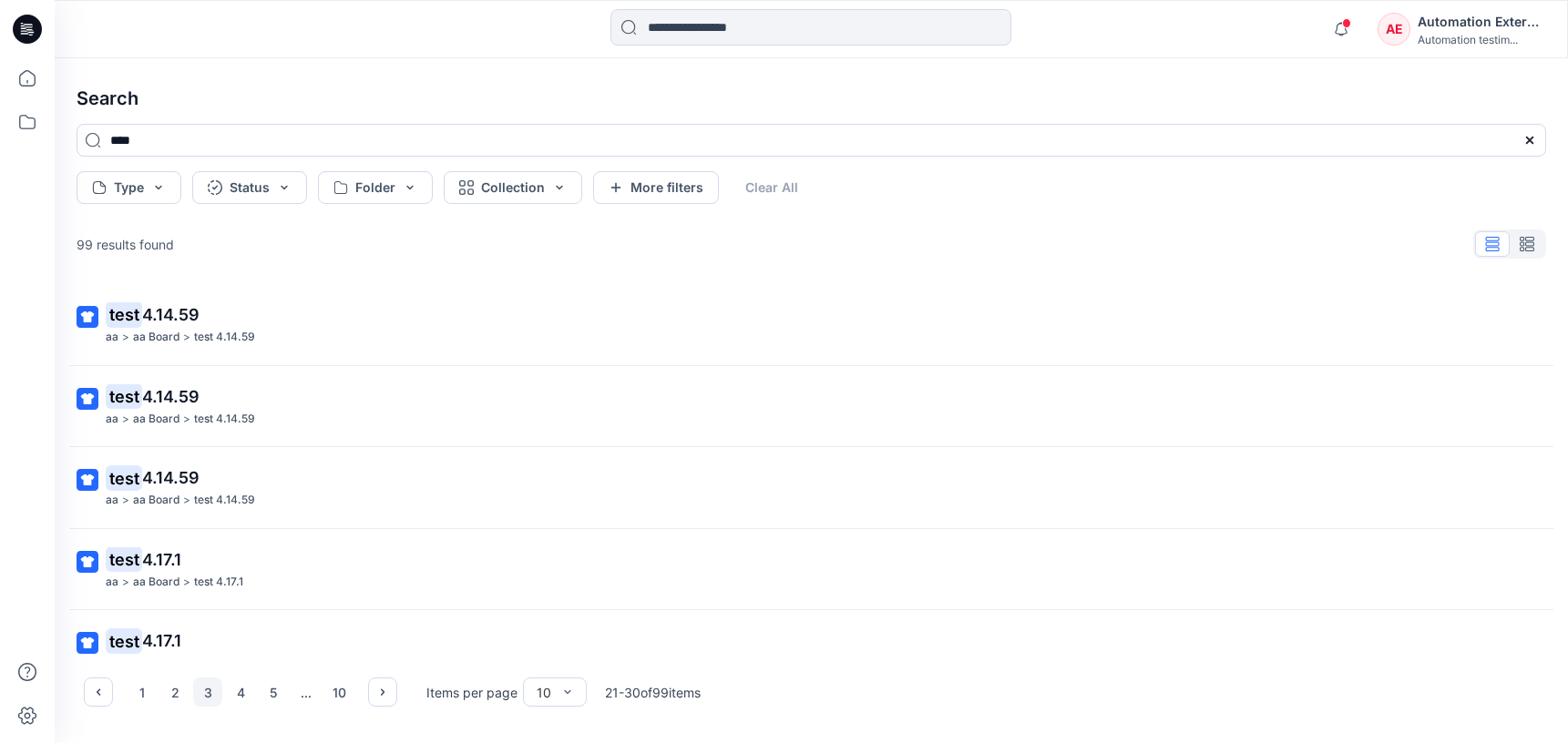 click on "Automation External" at bounding box center (1481, 22) 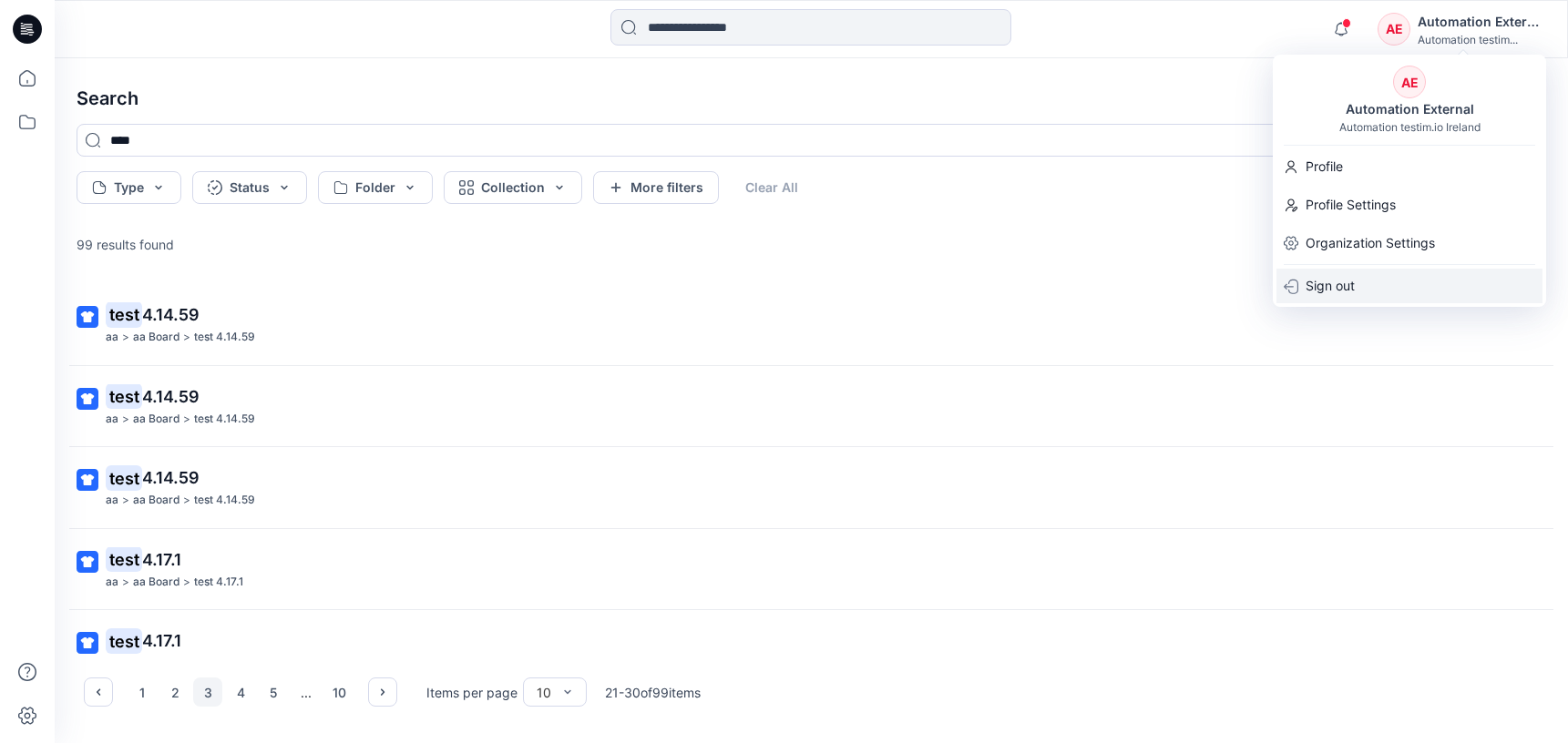 click on "Sign out" at bounding box center (1409, 286) 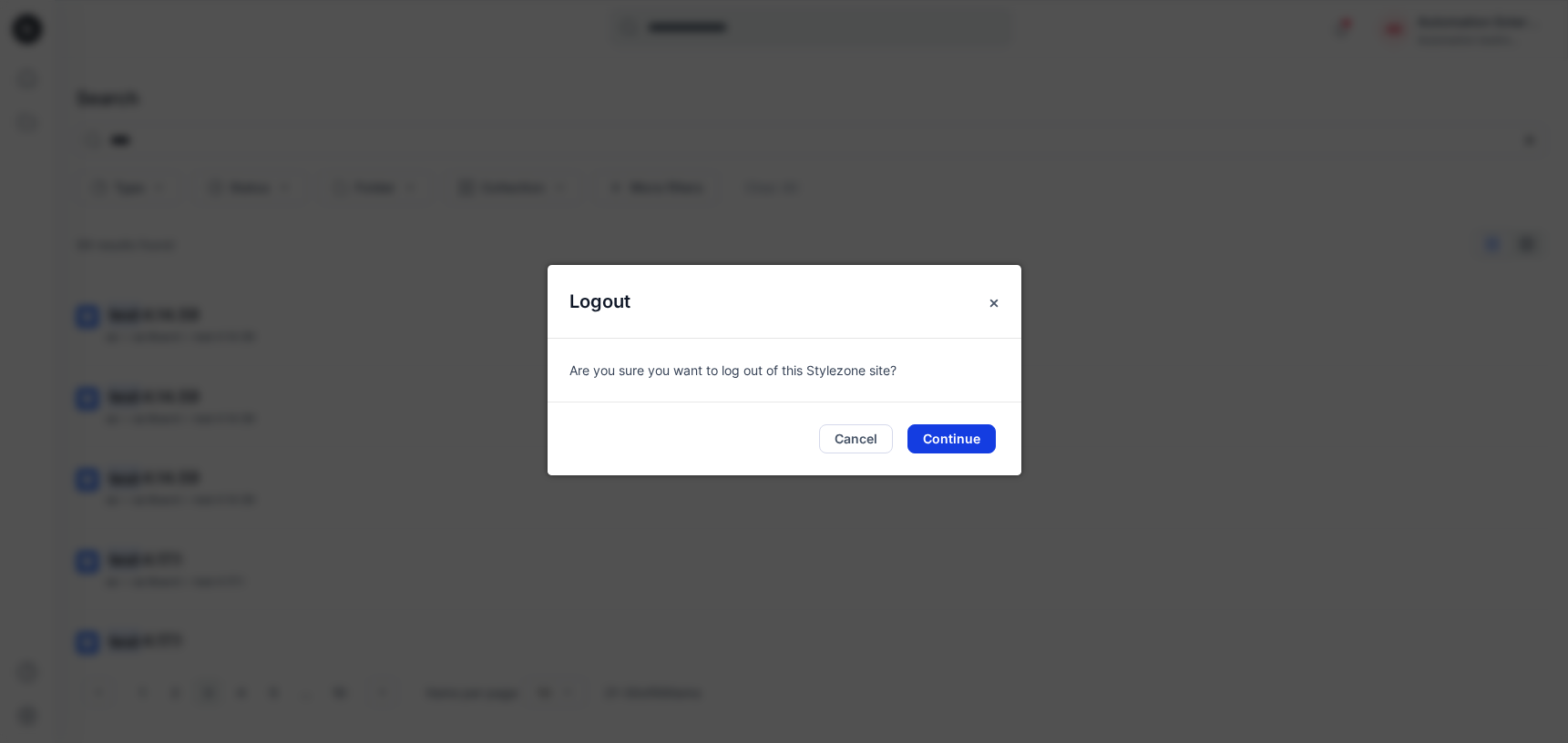 click on "Continue" at bounding box center (951, 439) 